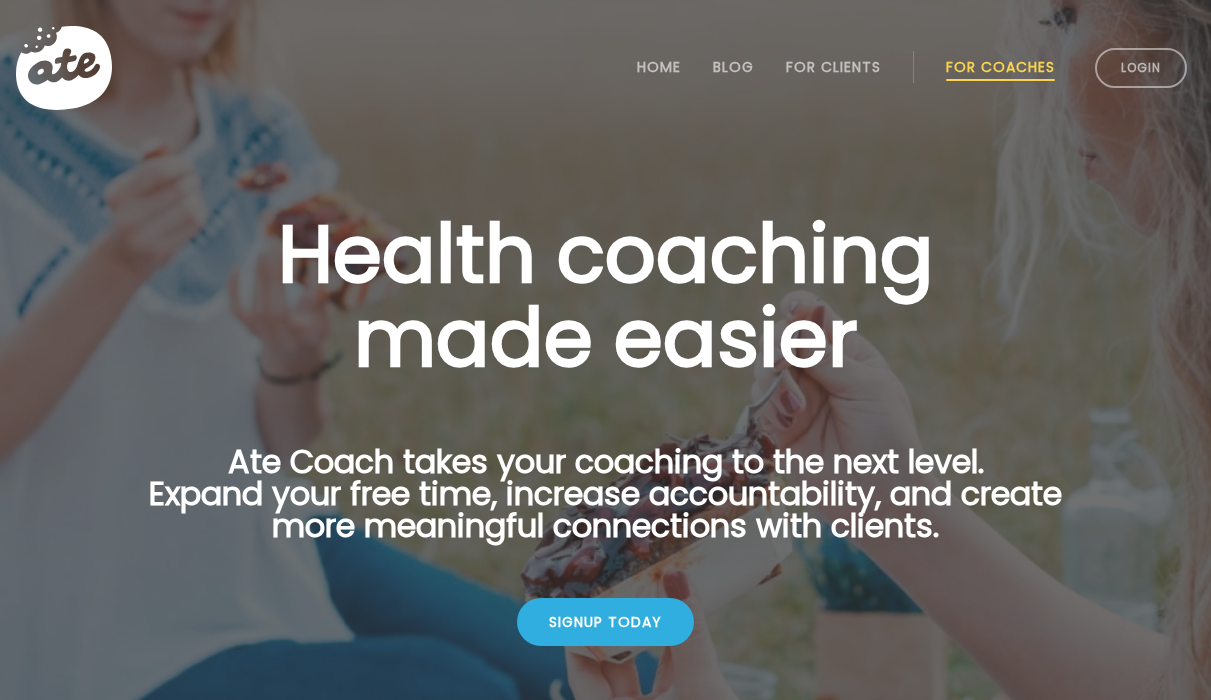 scroll, scrollTop: 0, scrollLeft: 0, axis: both 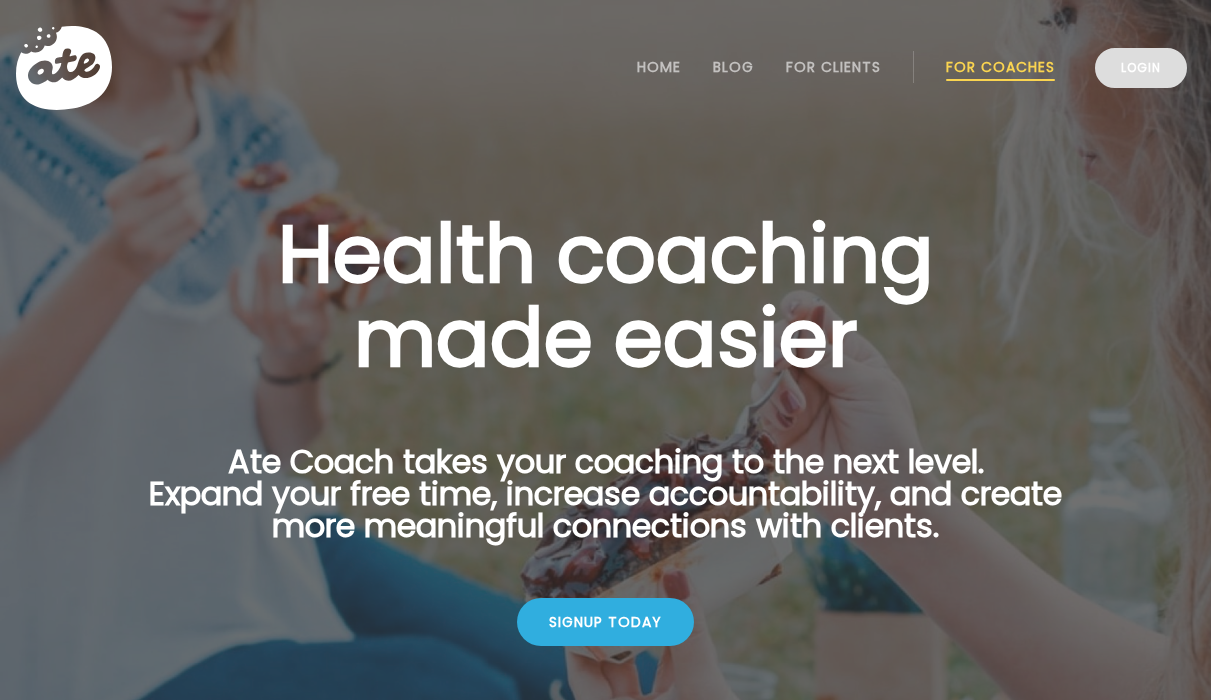 click on "Login" at bounding box center [1141, 68] 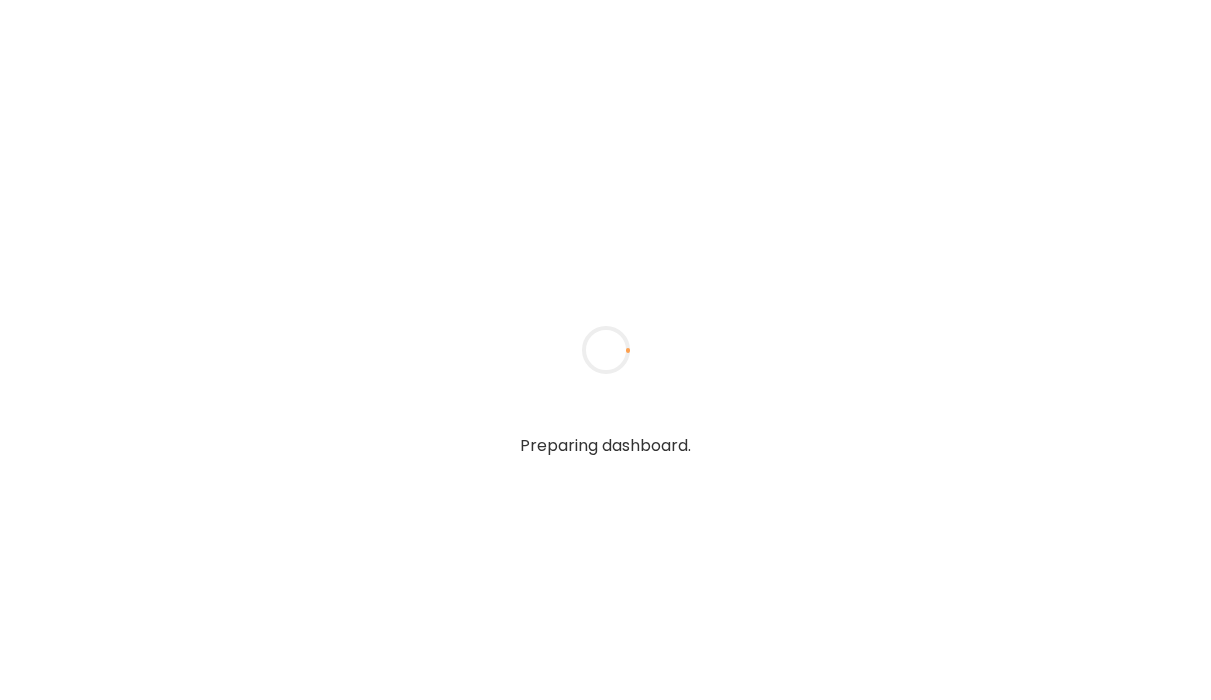 scroll, scrollTop: 0, scrollLeft: 0, axis: both 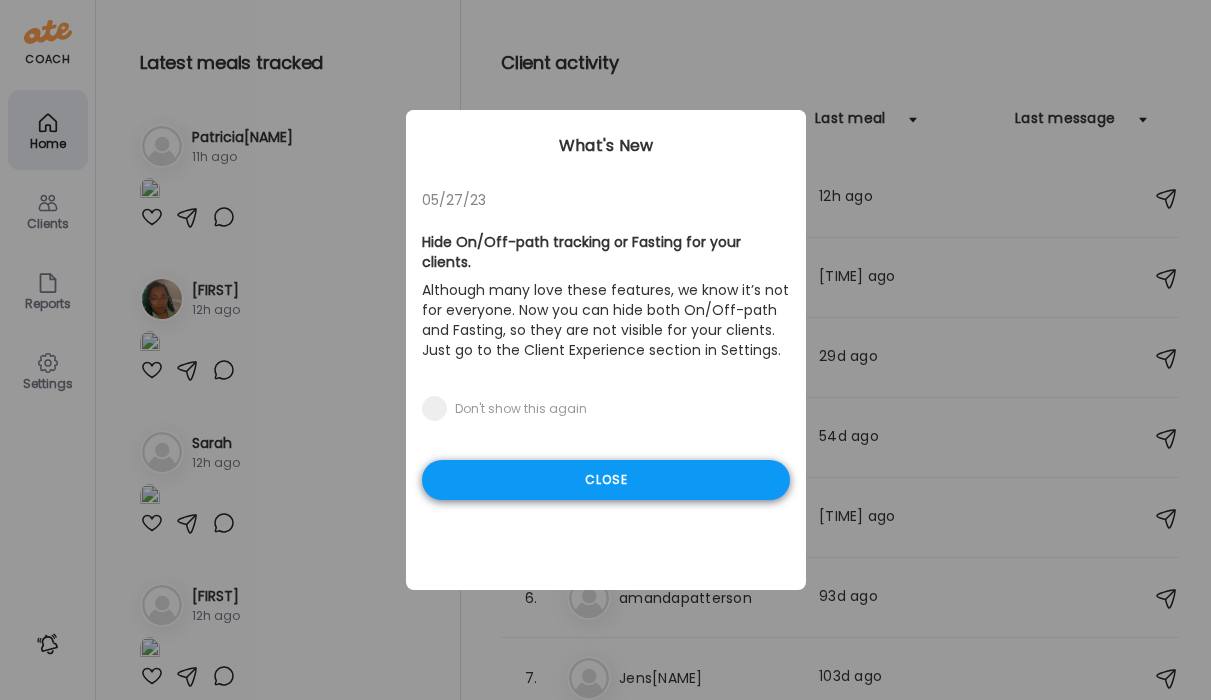 type on "**********" 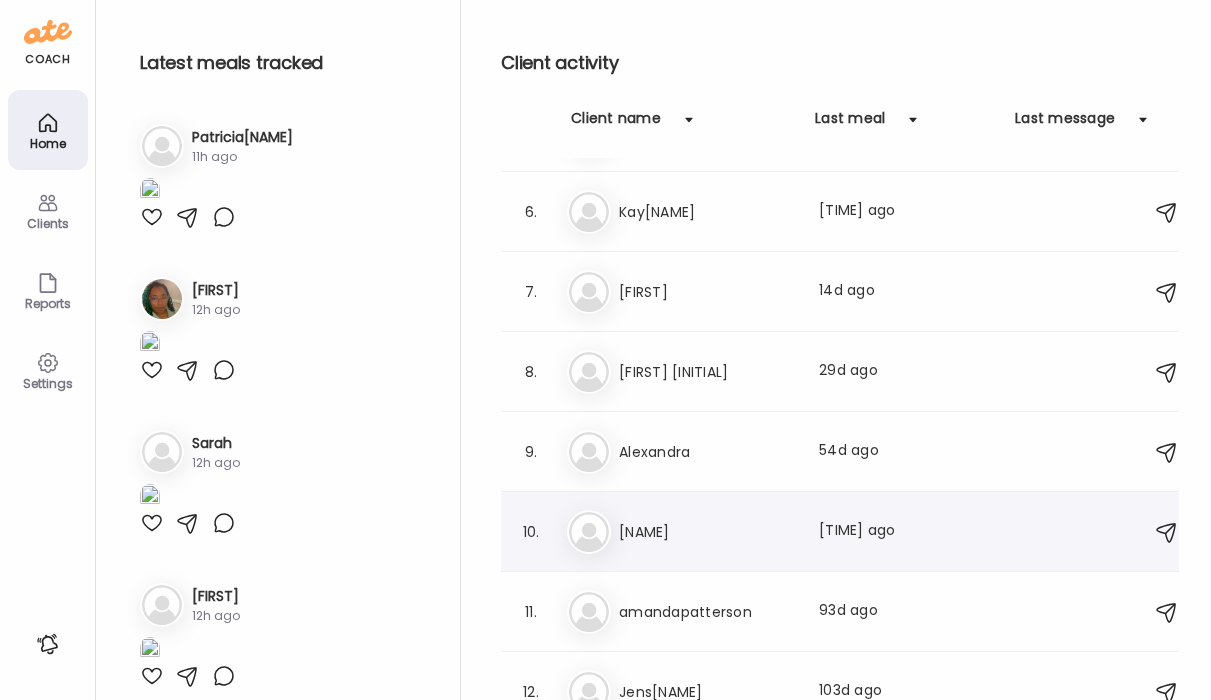 scroll, scrollTop: 0, scrollLeft: 0, axis: both 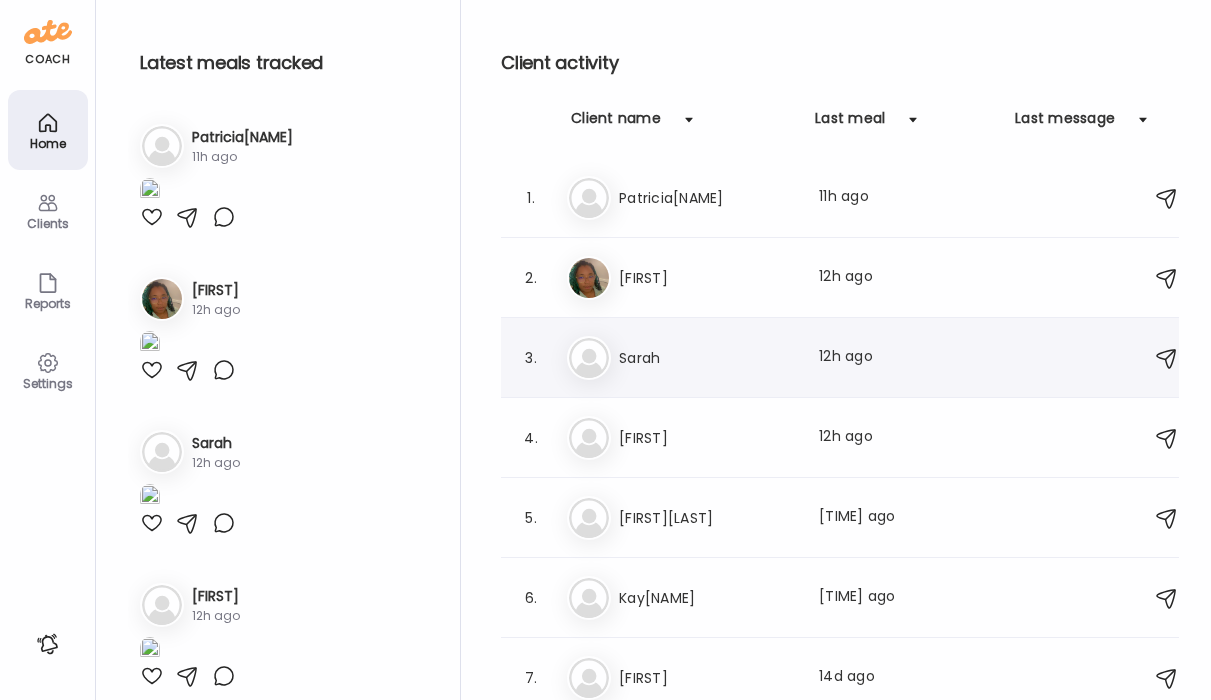 click on "Sa
Sarah
Last meal:  12h ago" at bounding box center [849, 358] 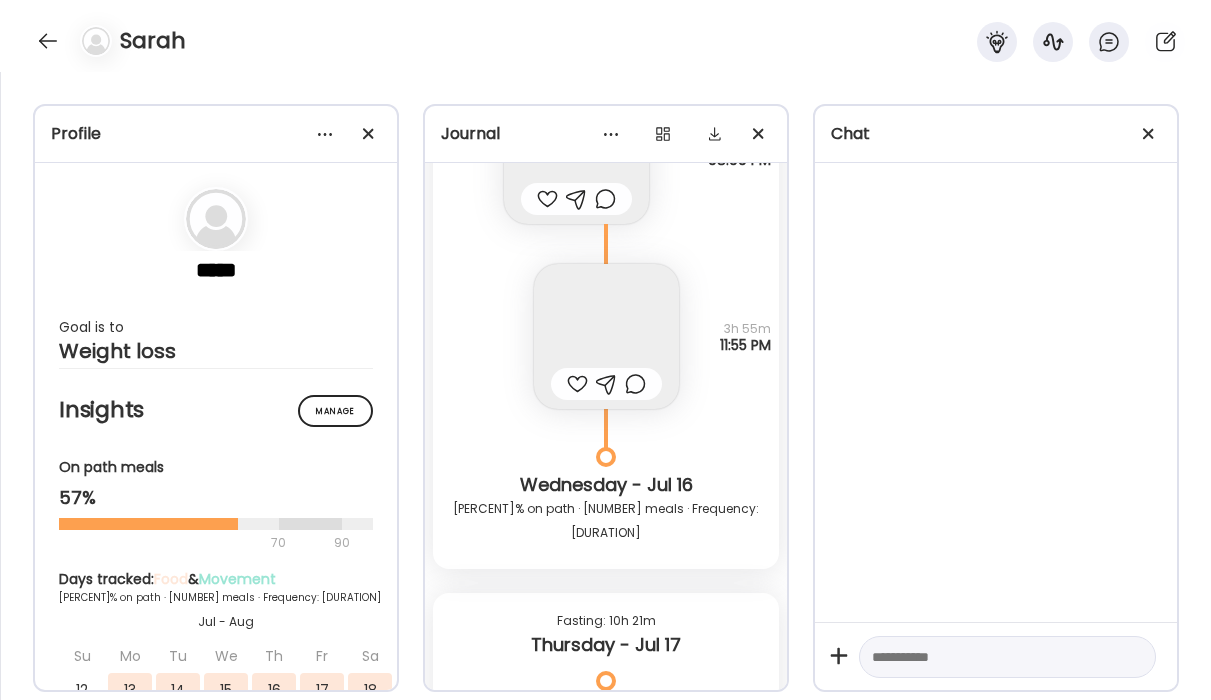 scroll, scrollTop: 15965, scrollLeft: 0, axis: vertical 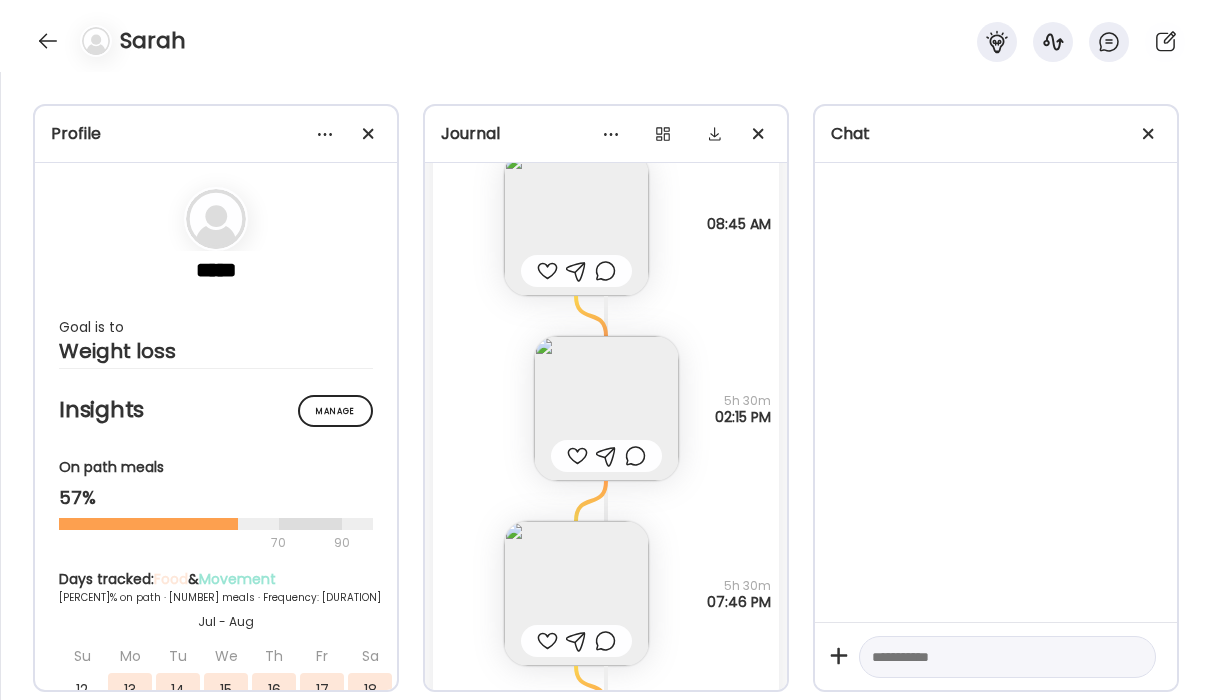click at bounding box center (576, 593) 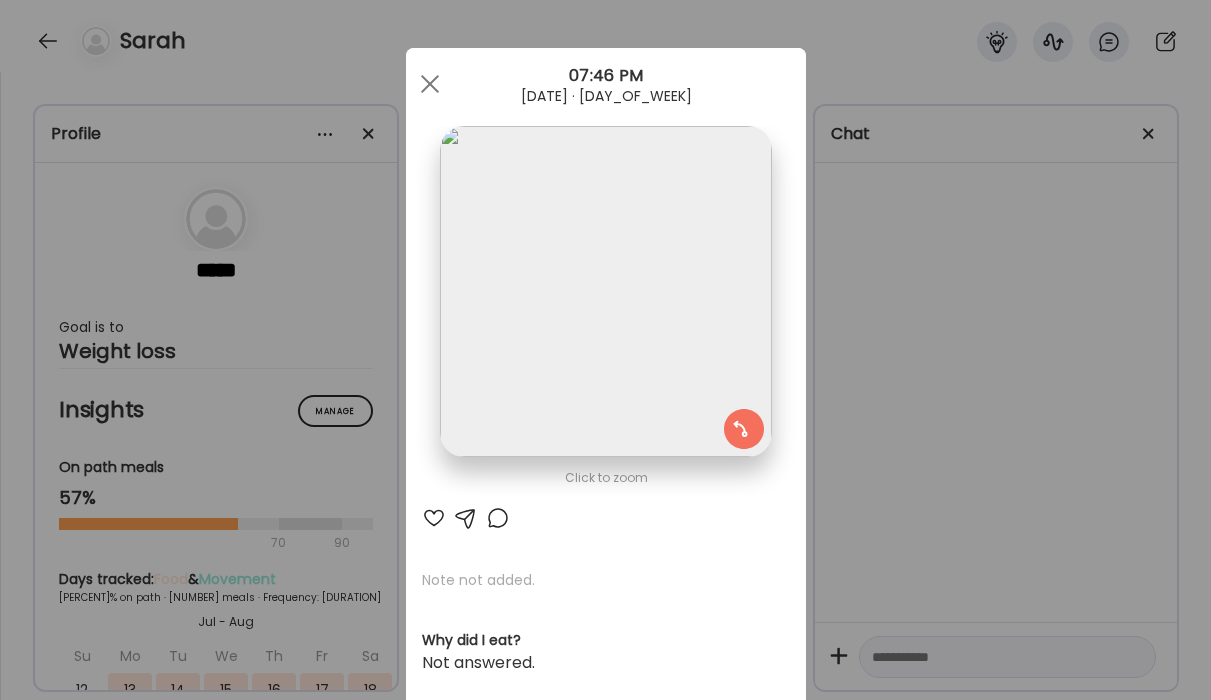 scroll, scrollTop: 15452, scrollLeft: 0, axis: vertical 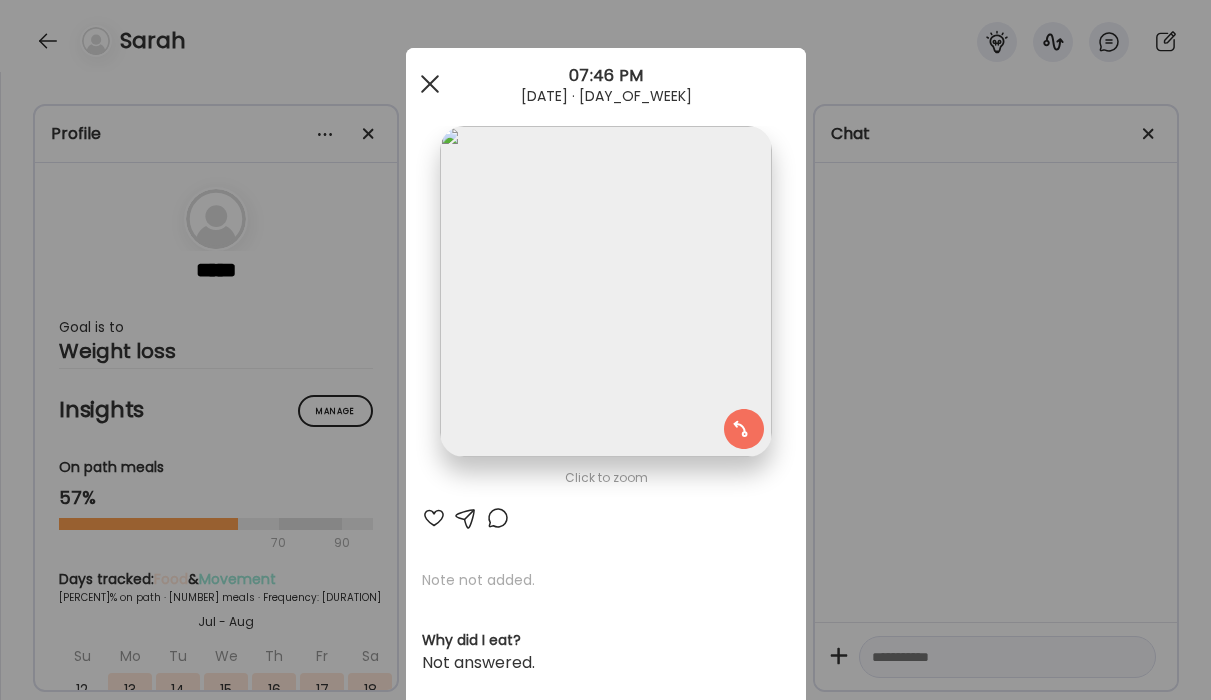 click at bounding box center (430, 84) 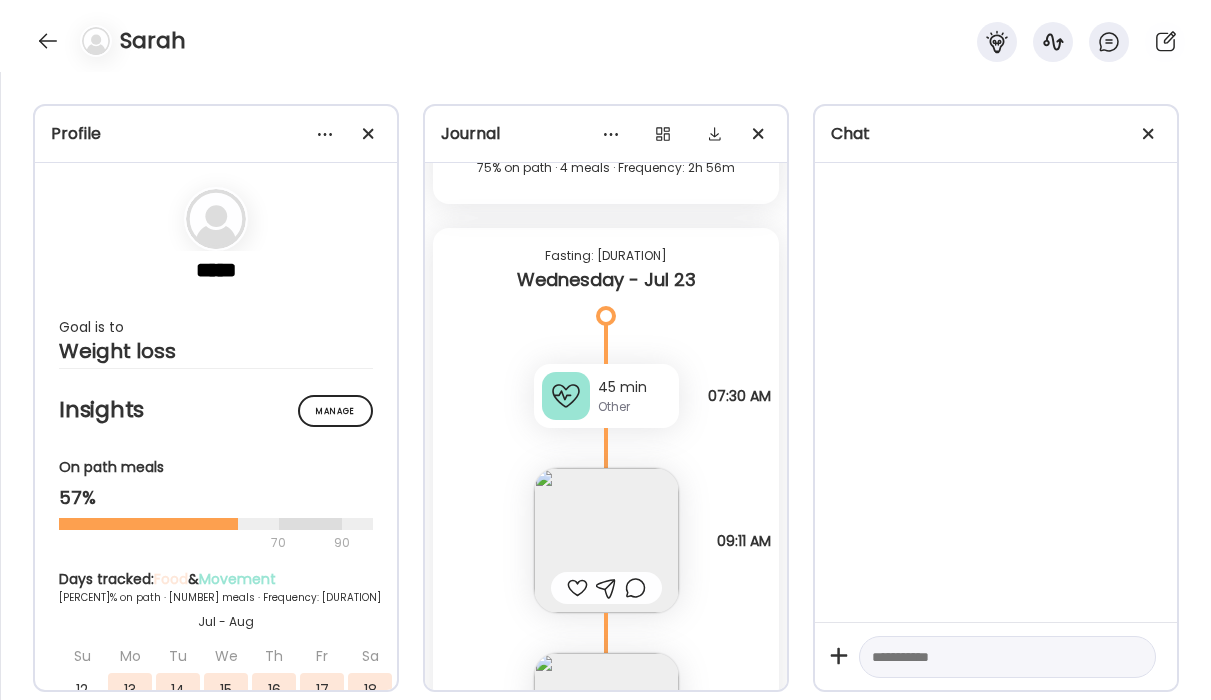 scroll, scrollTop: 21439, scrollLeft: 0, axis: vertical 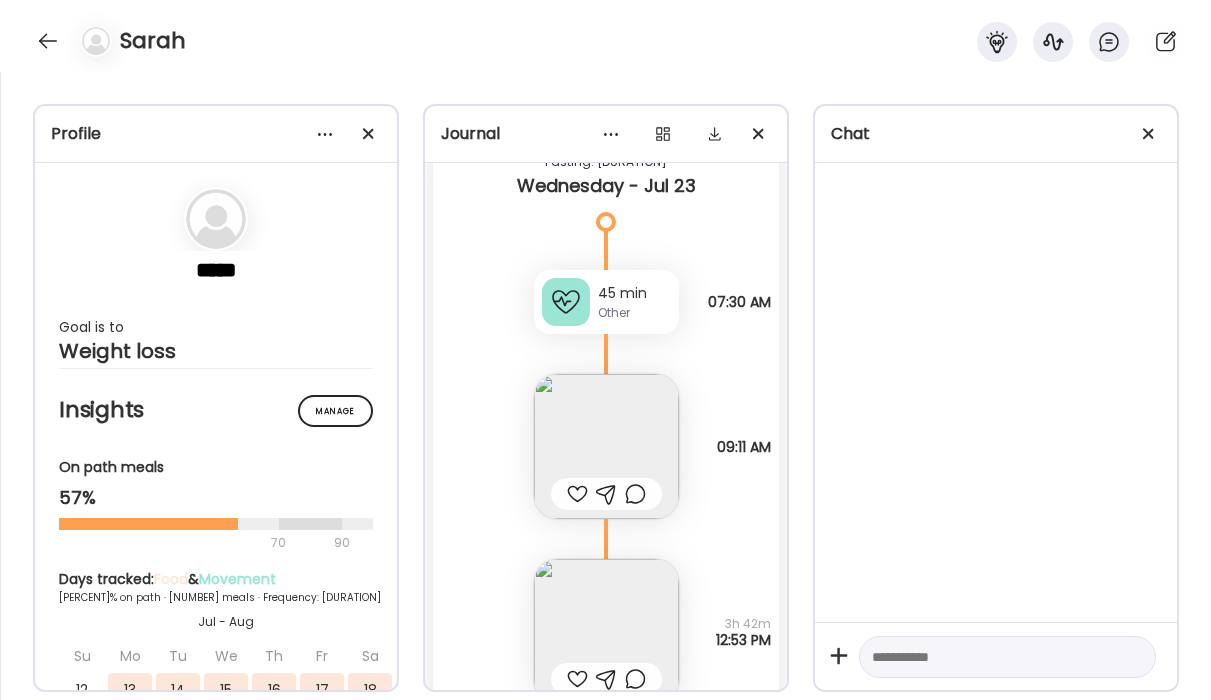 click at bounding box center (606, 446) 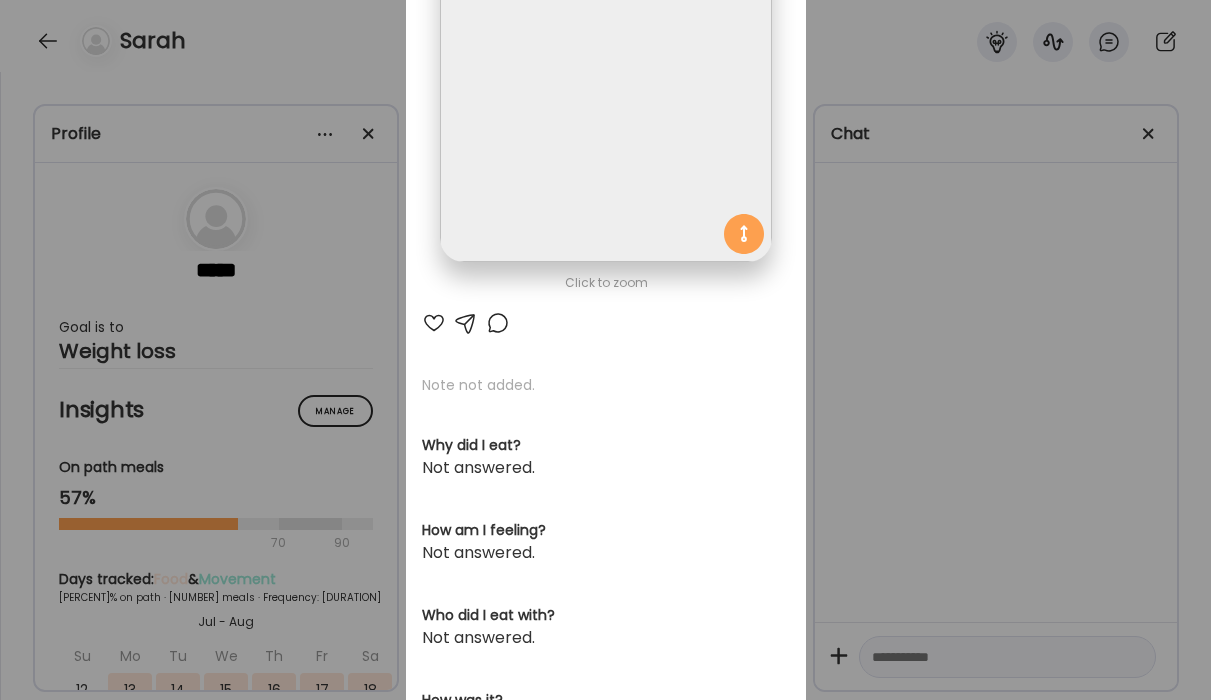 scroll, scrollTop: 0, scrollLeft: 0, axis: both 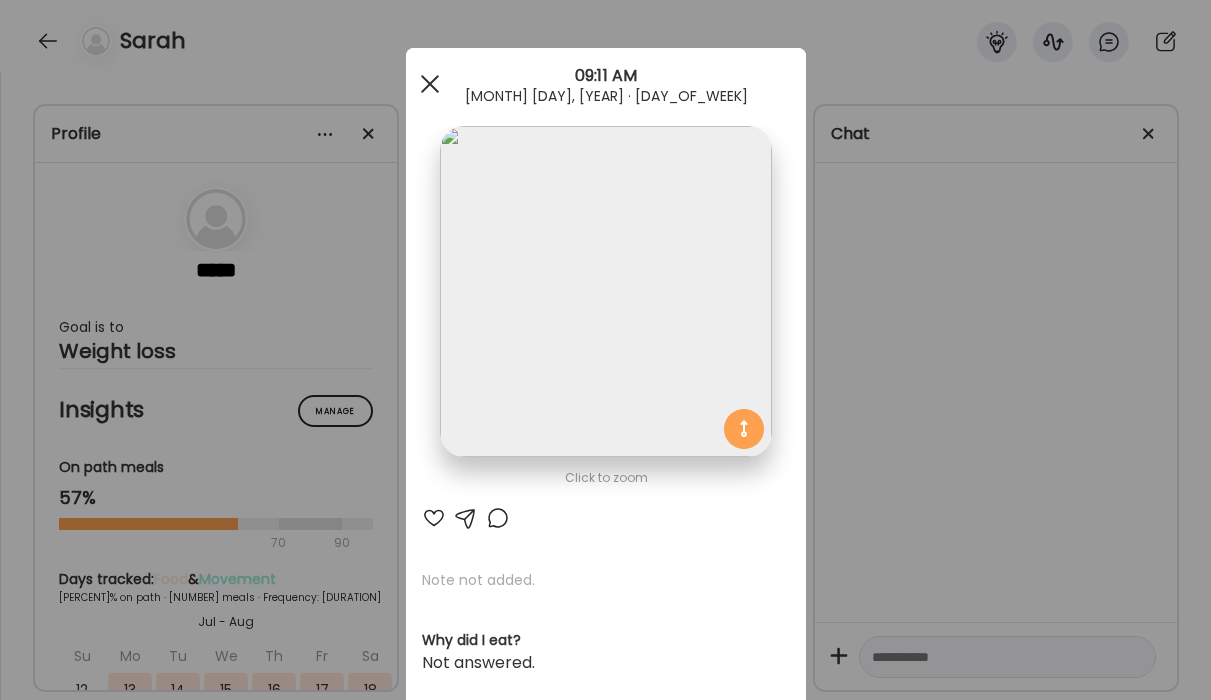 click at bounding box center (430, 84) 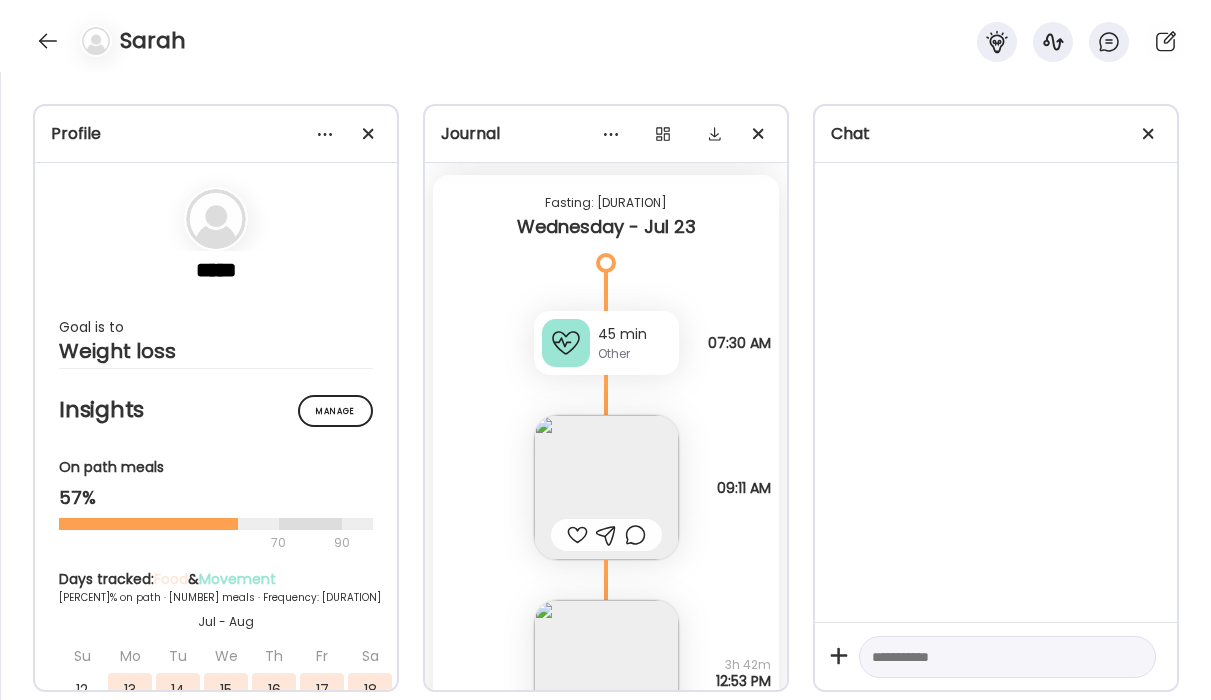 scroll, scrollTop: 21397, scrollLeft: 0, axis: vertical 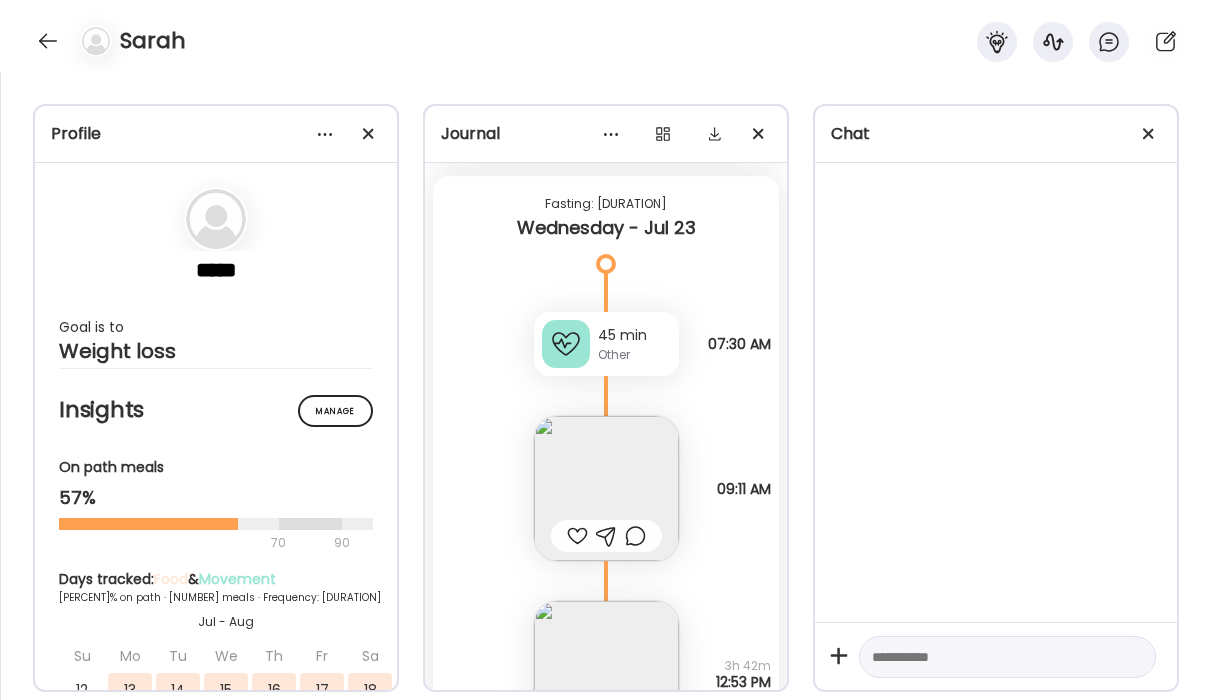 click at bounding box center (606, 488) 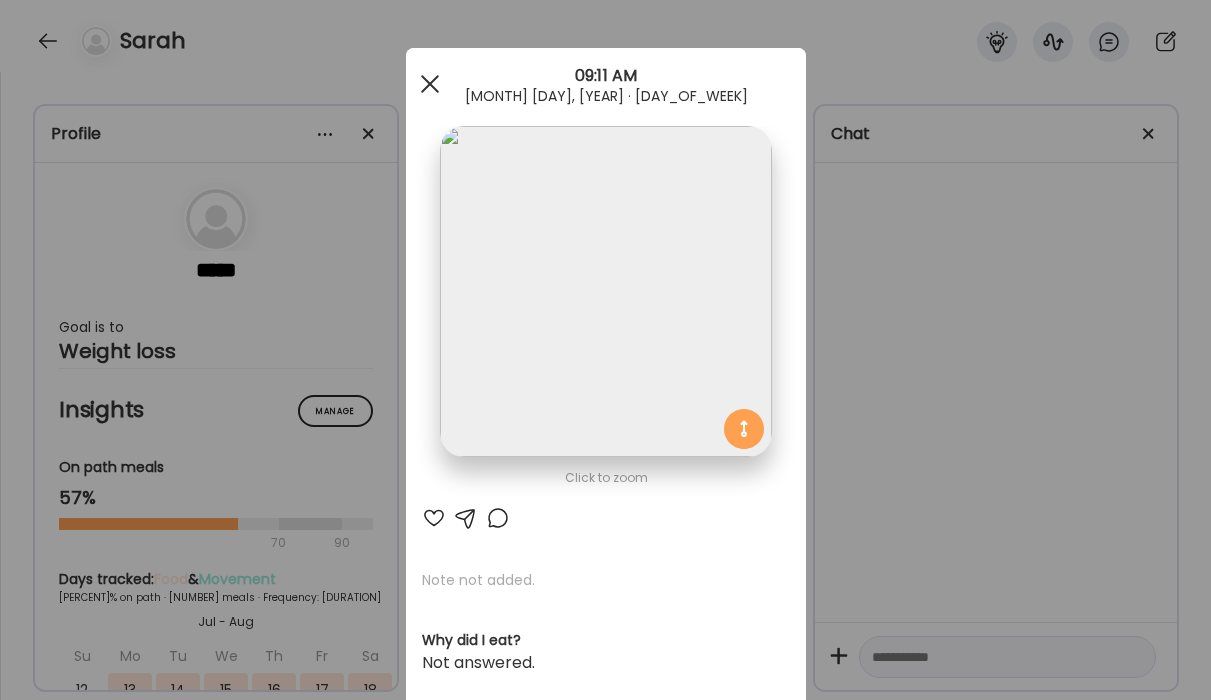 click at bounding box center (429, 84) 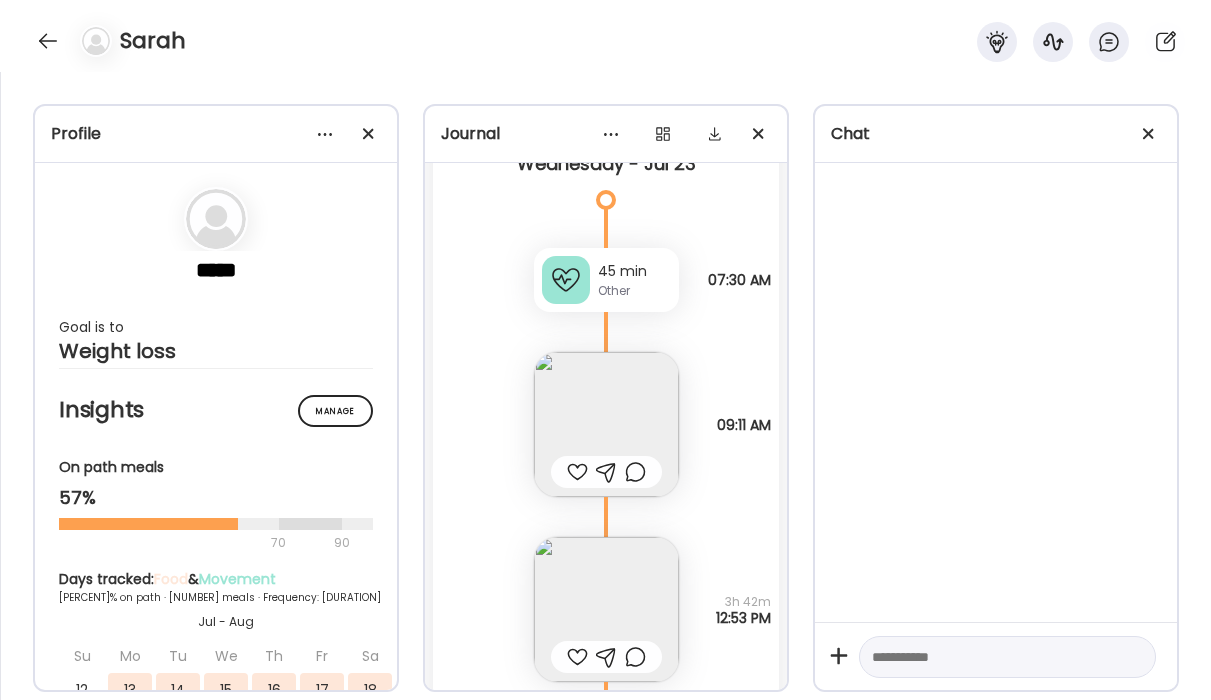scroll, scrollTop: 21425, scrollLeft: 0, axis: vertical 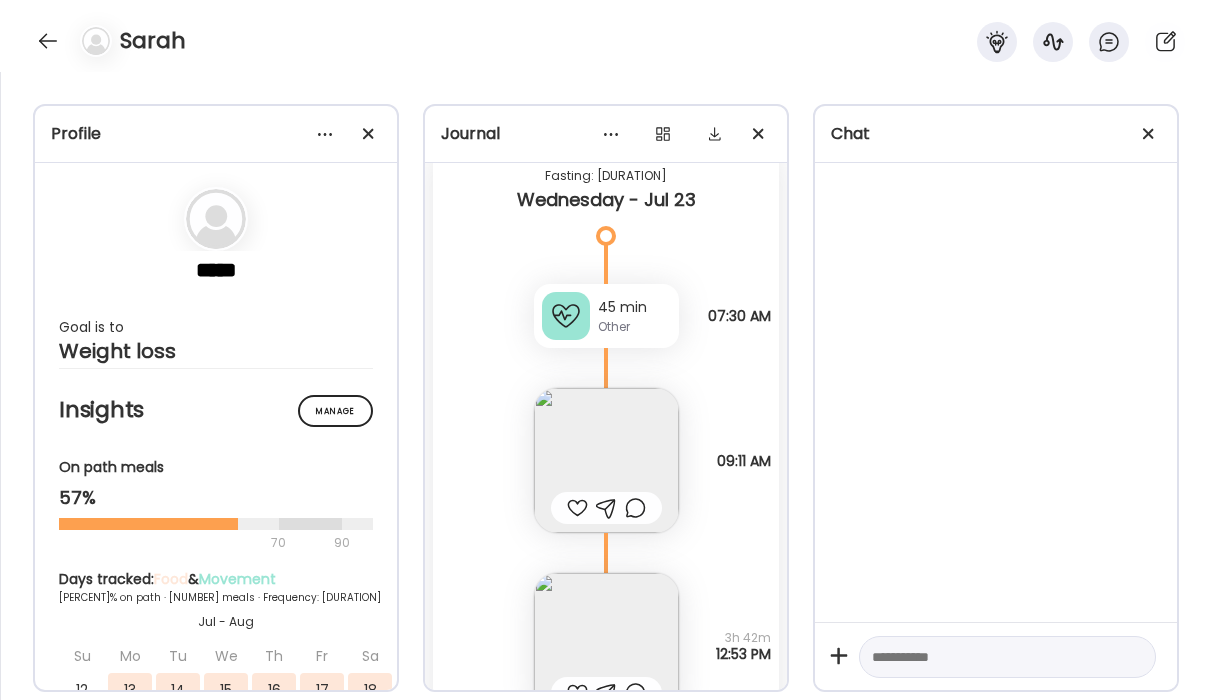 click at bounding box center [606, 460] 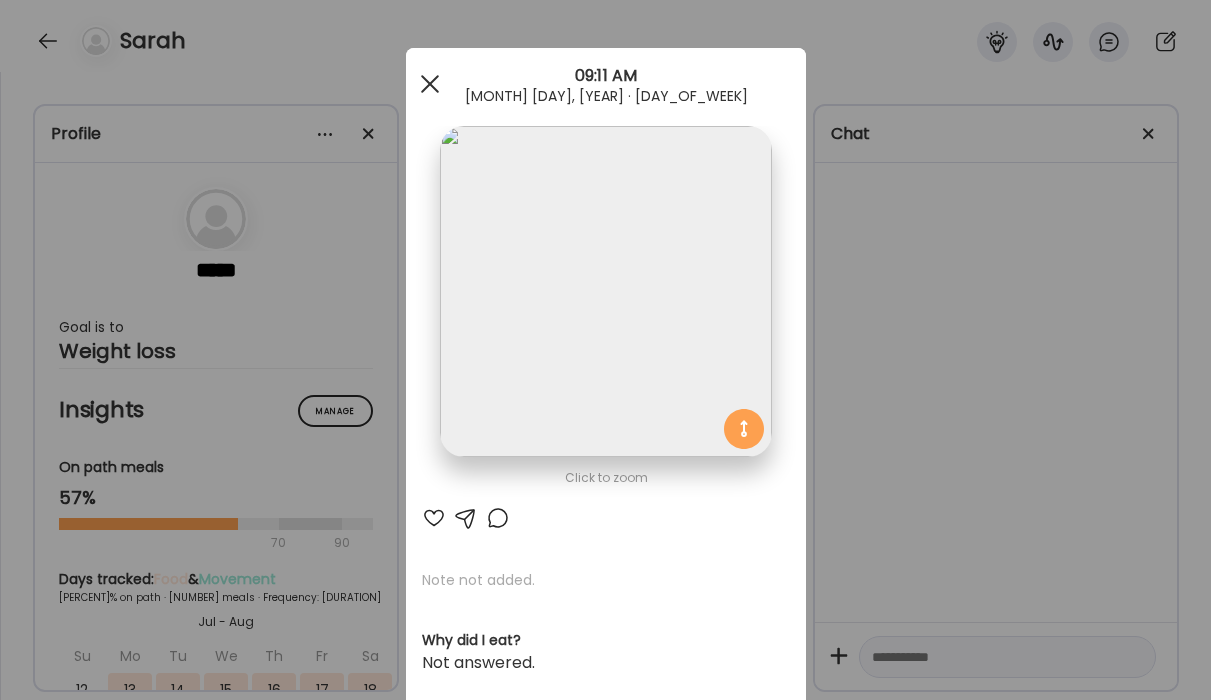 click at bounding box center [429, 84] 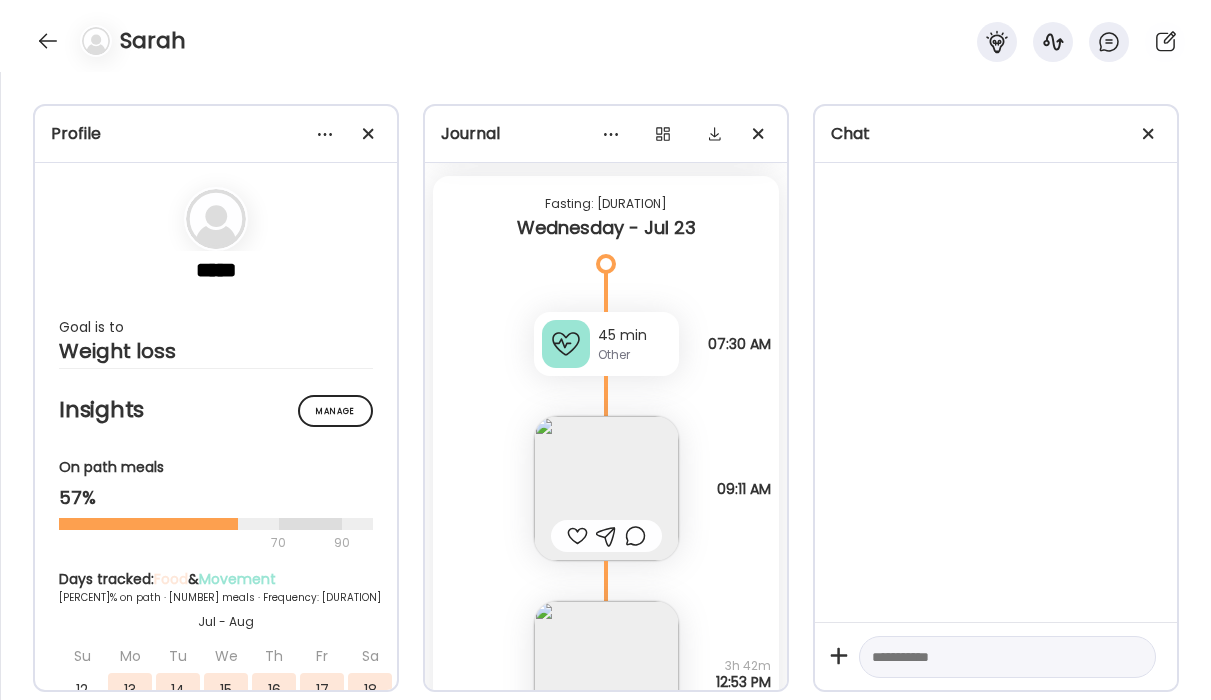 scroll, scrollTop: 21395, scrollLeft: 0, axis: vertical 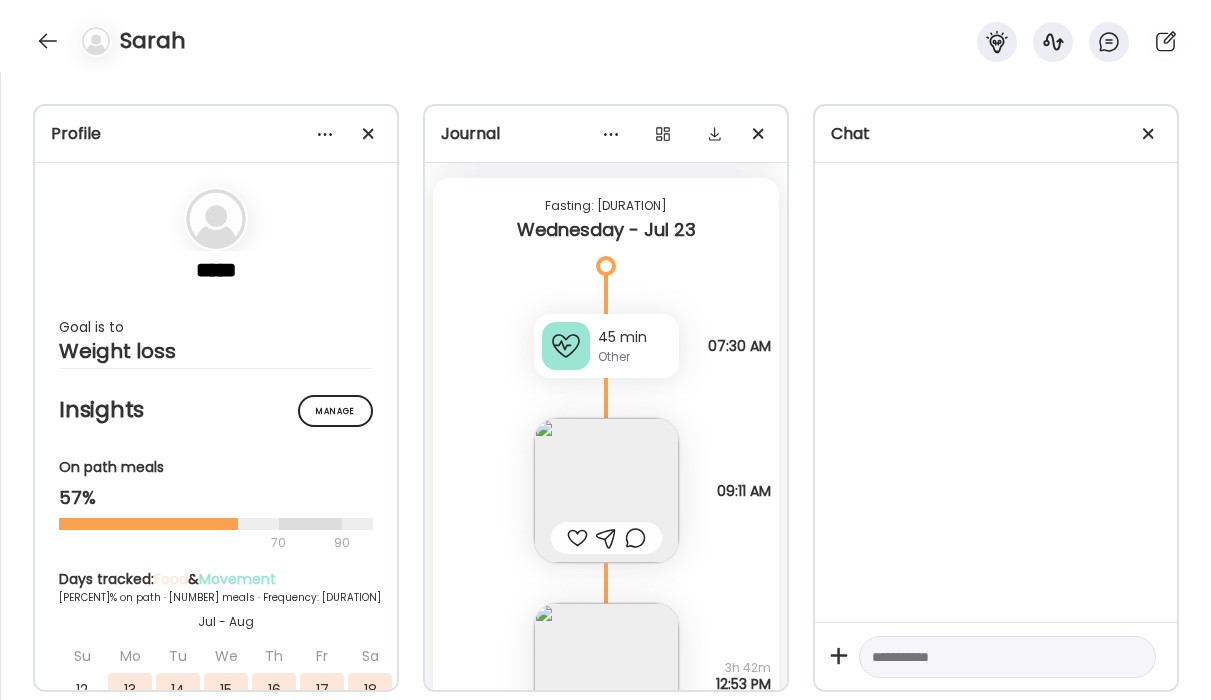 click at bounding box center [606, 675] 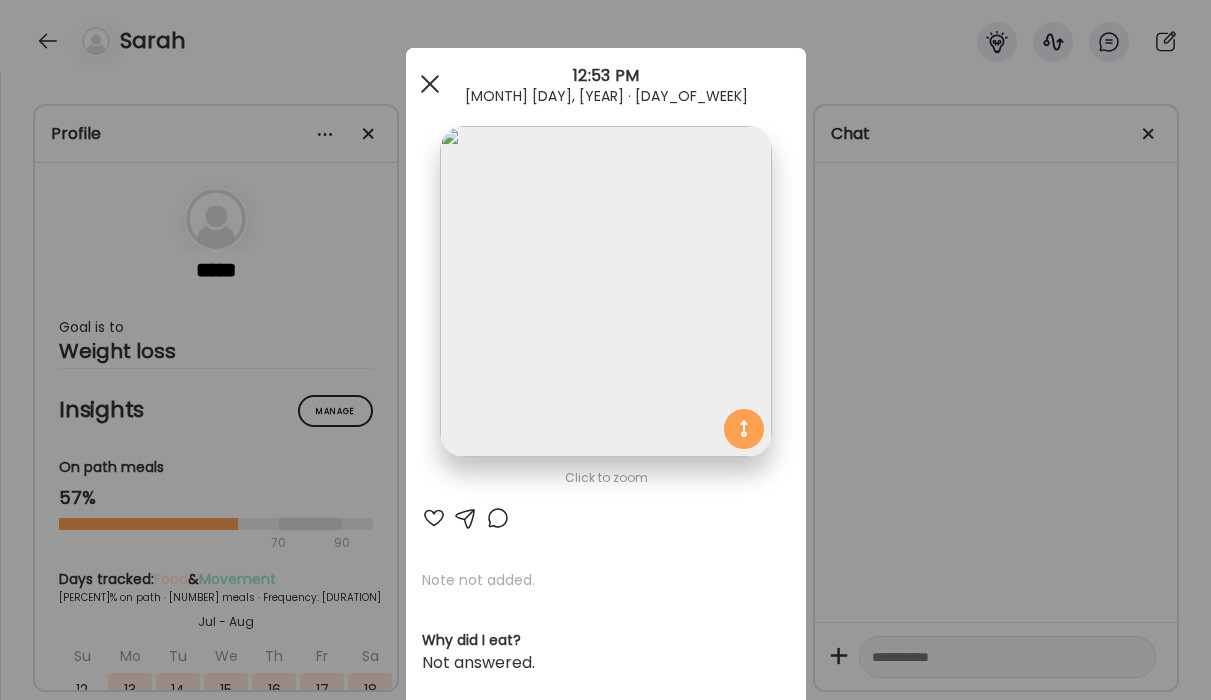 click at bounding box center (430, 84) 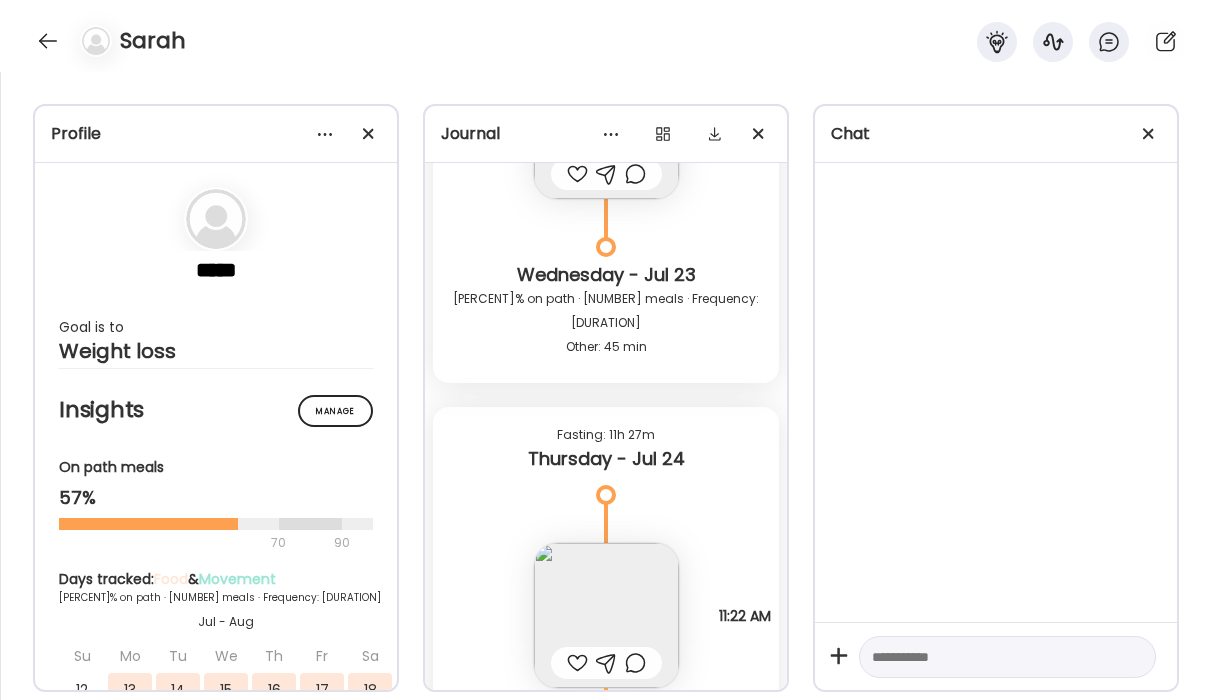 scroll, scrollTop: 22313, scrollLeft: 0, axis: vertical 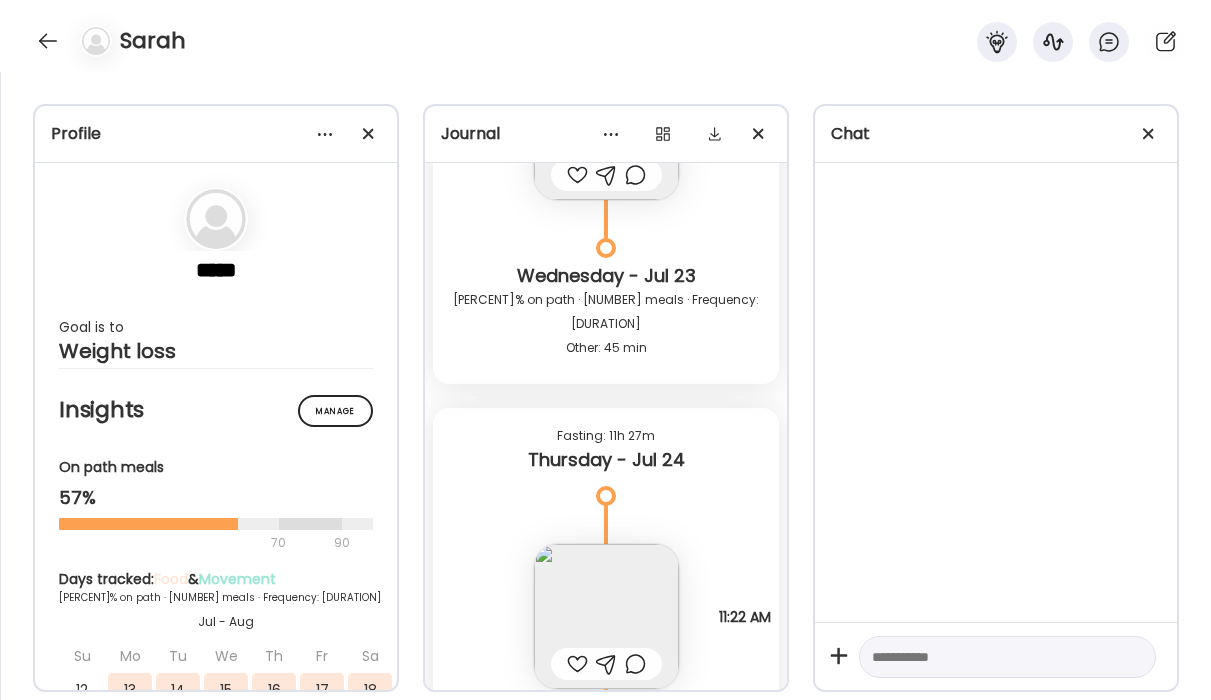 click at bounding box center [606, 616] 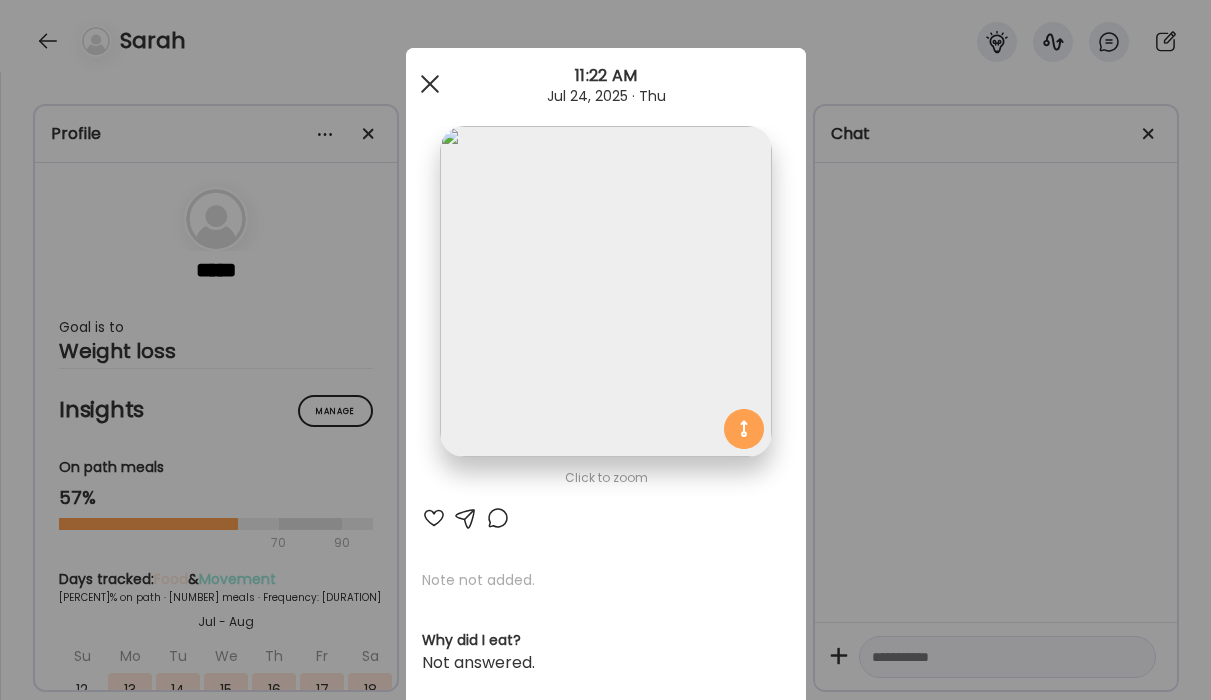 click at bounding box center [429, 84] 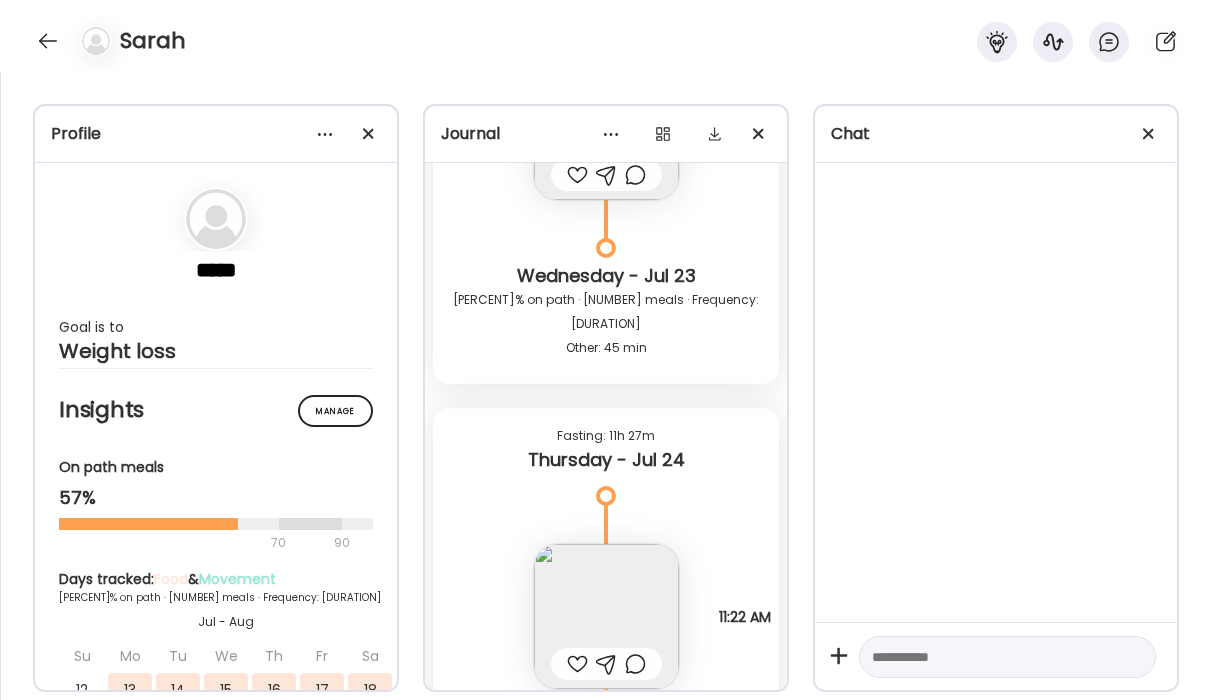 click at bounding box center [606, 616] 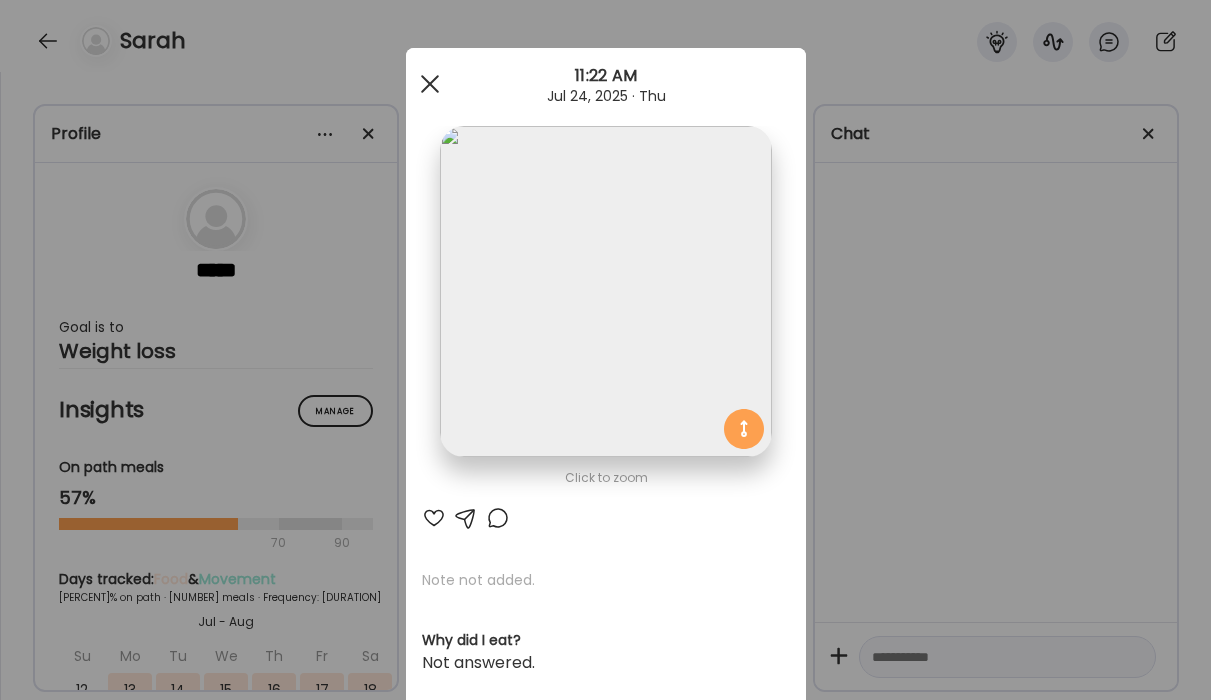 click at bounding box center [430, 84] 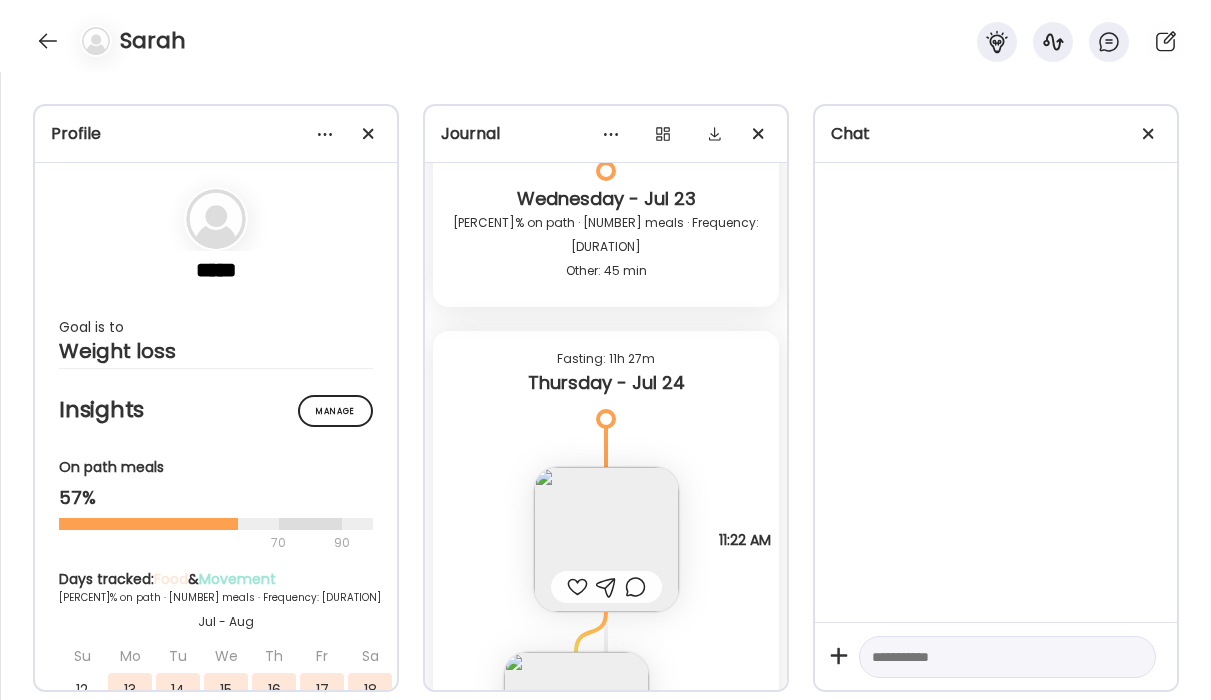 scroll, scrollTop: 22391, scrollLeft: 0, axis: vertical 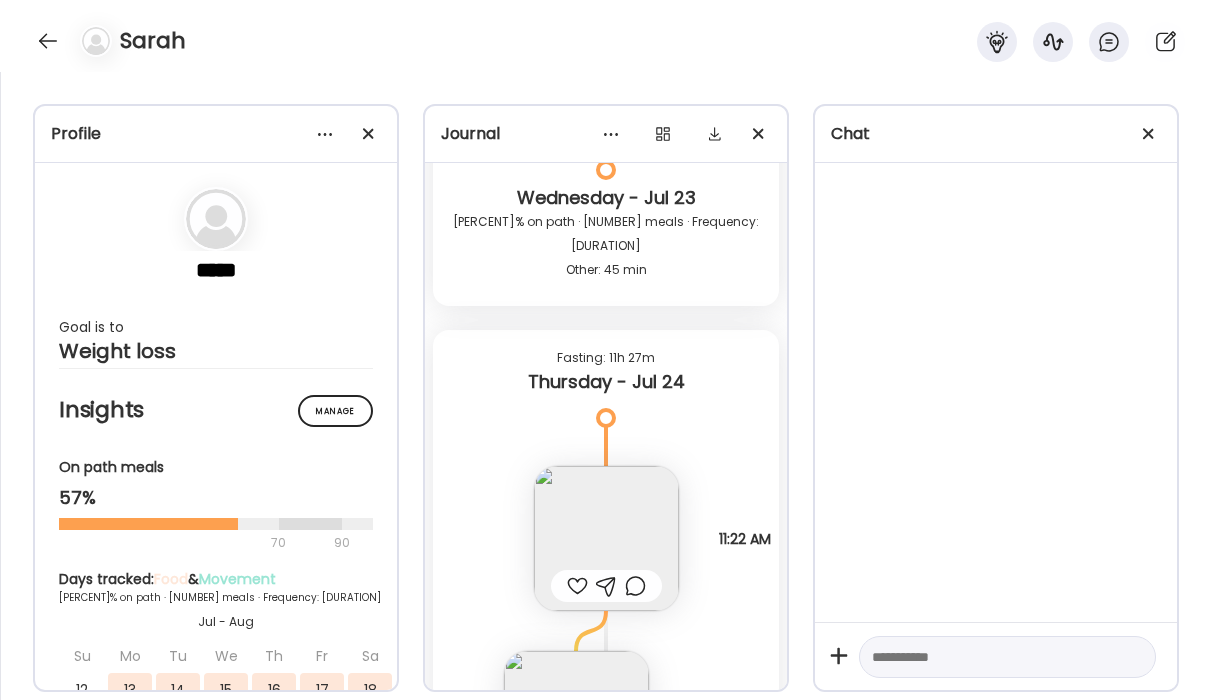 click at bounding box center [606, 538] 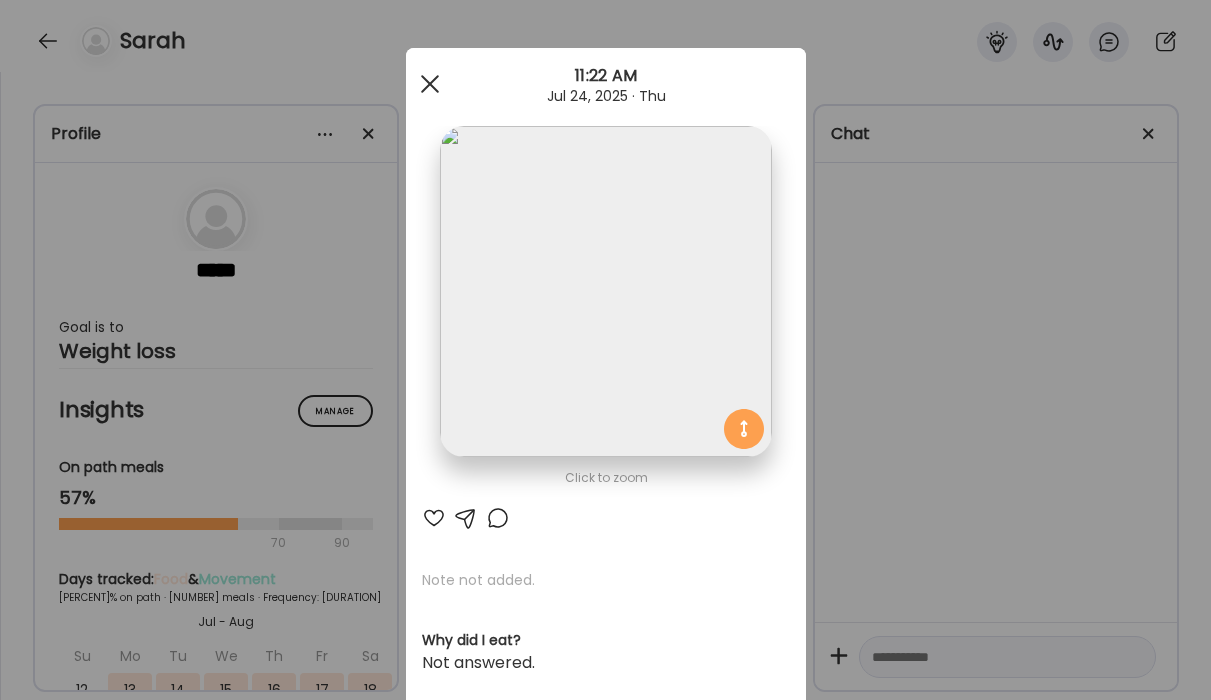 click at bounding box center [430, 84] 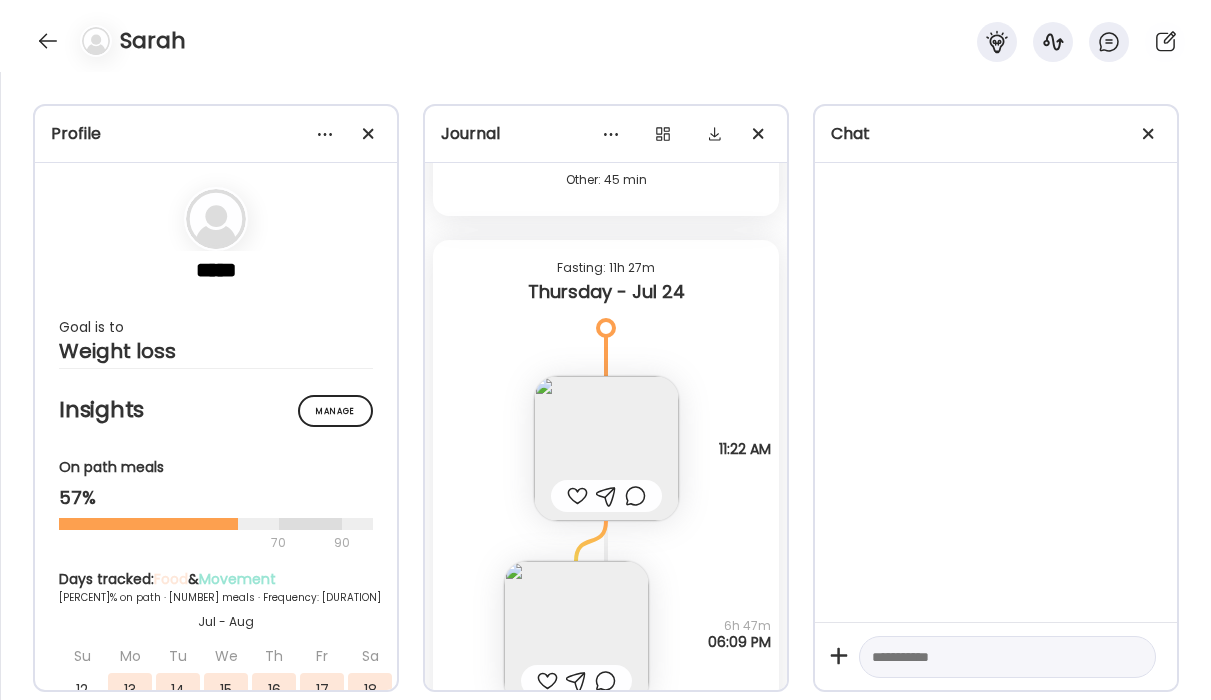 scroll, scrollTop: 22483, scrollLeft: 0, axis: vertical 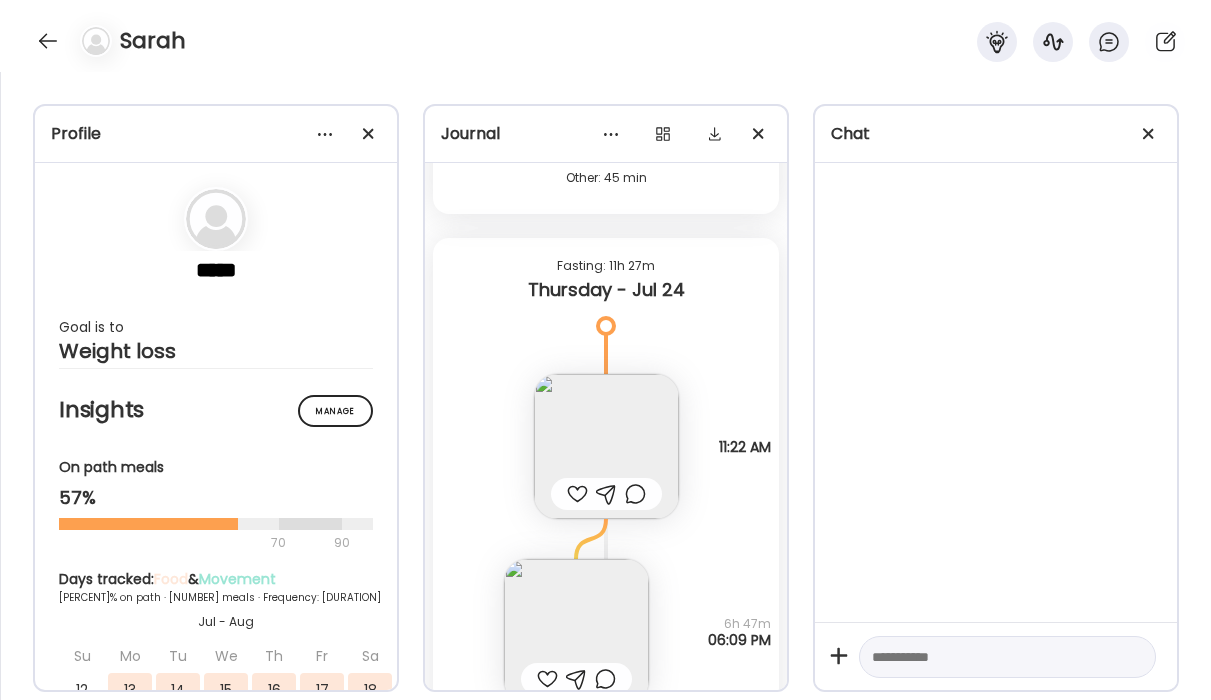 click at bounding box center [576, 631] 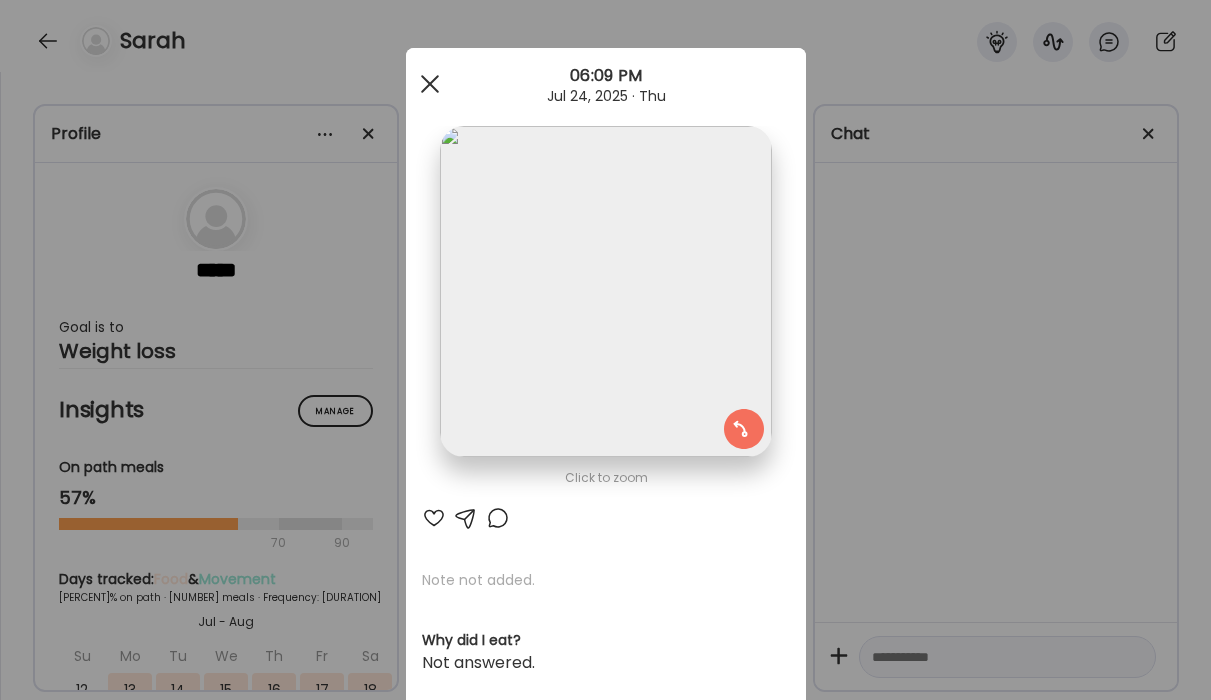 click at bounding box center [429, 84] 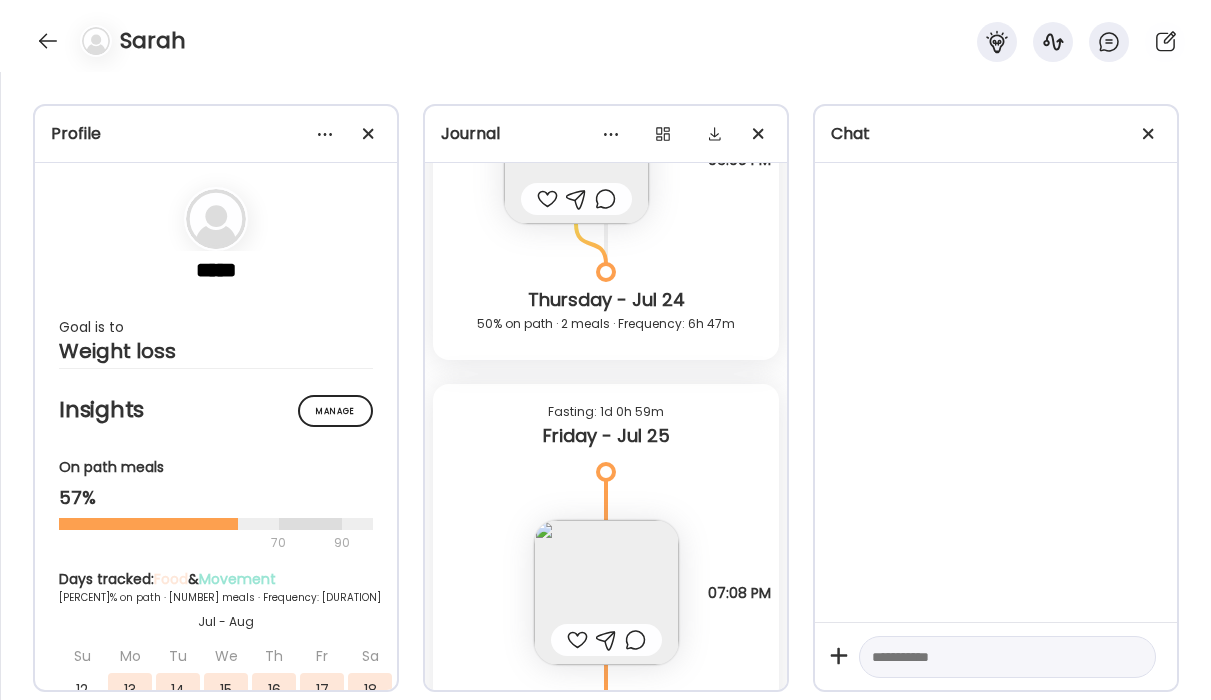 scroll, scrollTop: 22973, scrollLeft: 0, axis: vertical 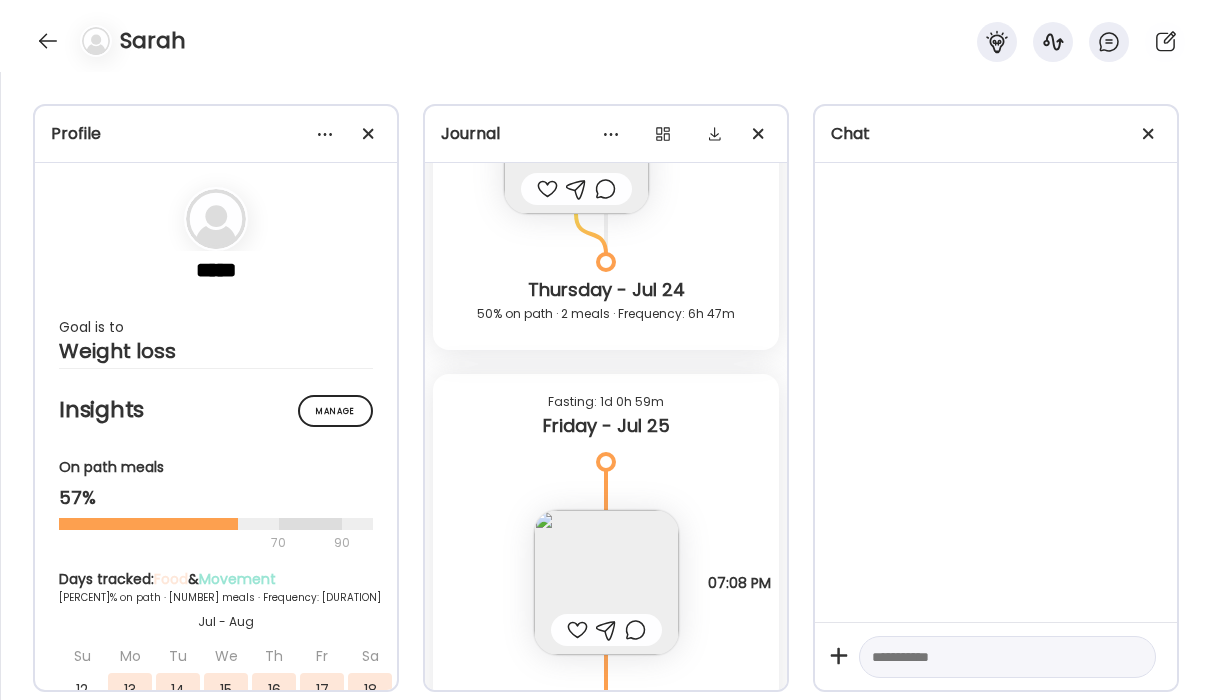 click at bounding box center (606, 582) 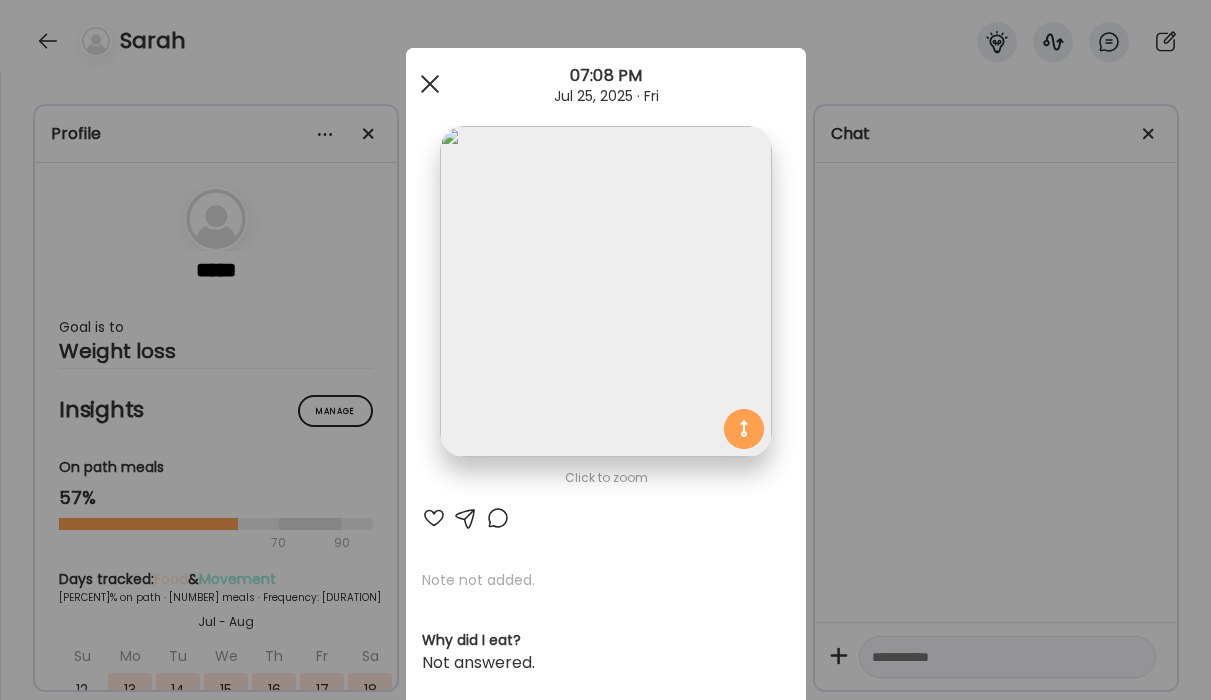 click at bounding box center (430, 84) 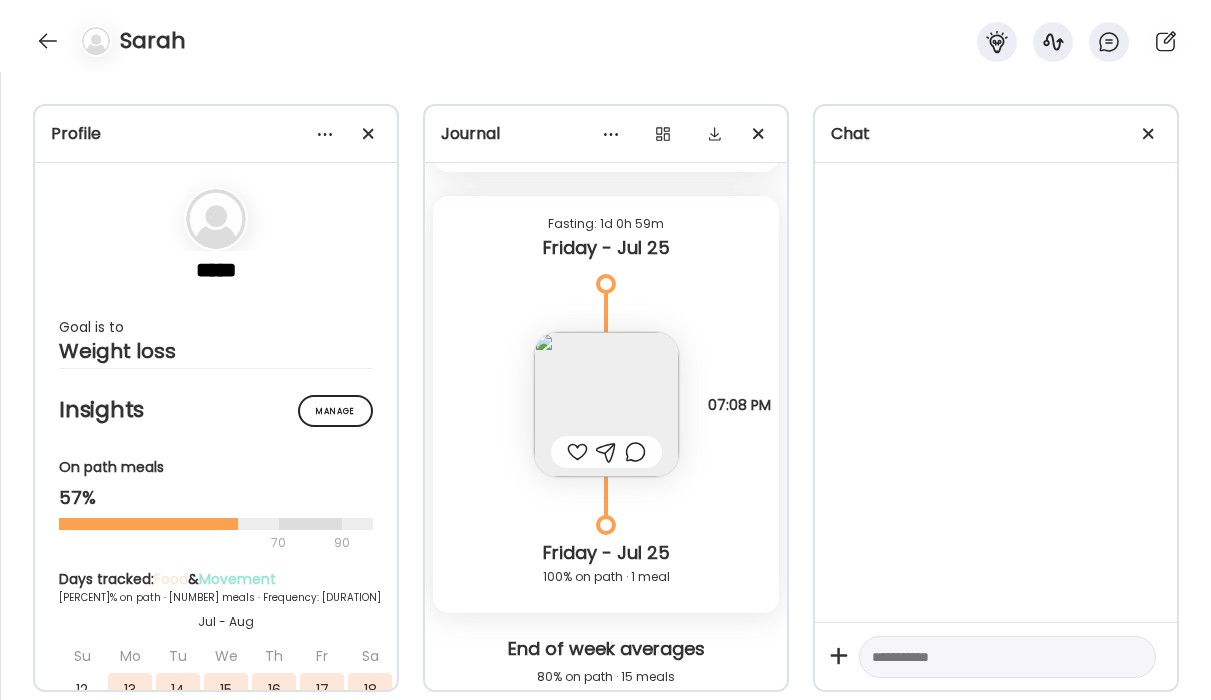 scroll, scrollTop: 23093, scrollLeft: 0, axis: vertical 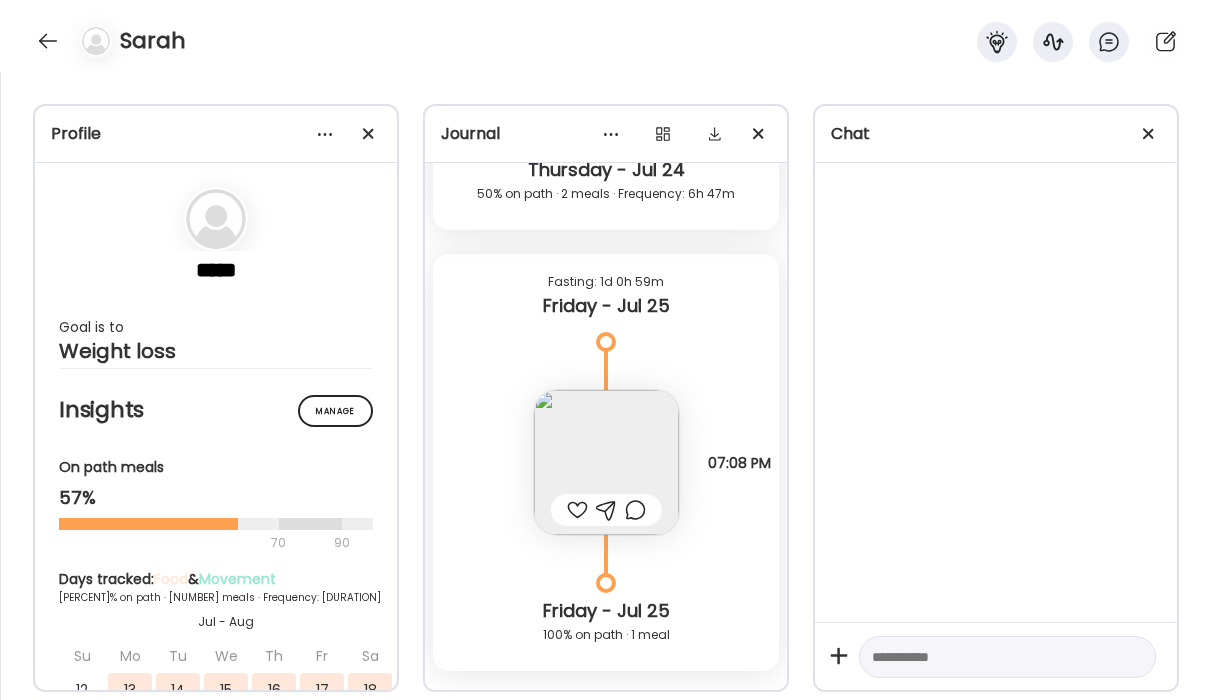 click at bounding box center (606, 462) 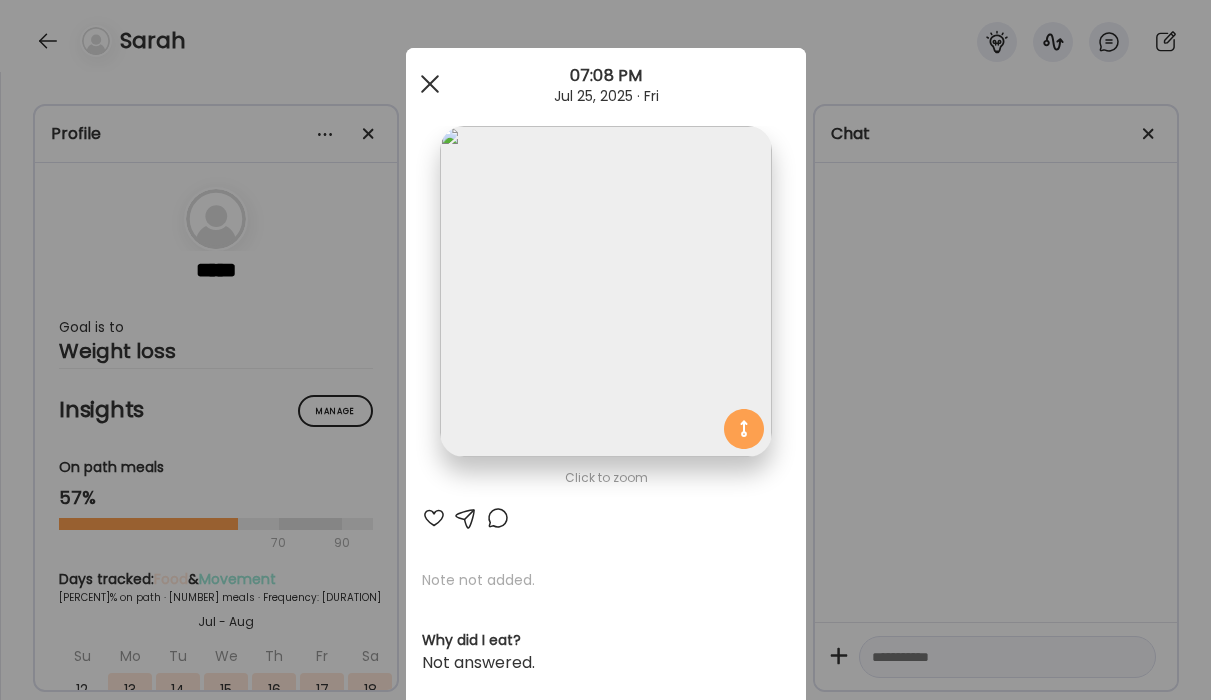 click at bounding box center [430, 84] 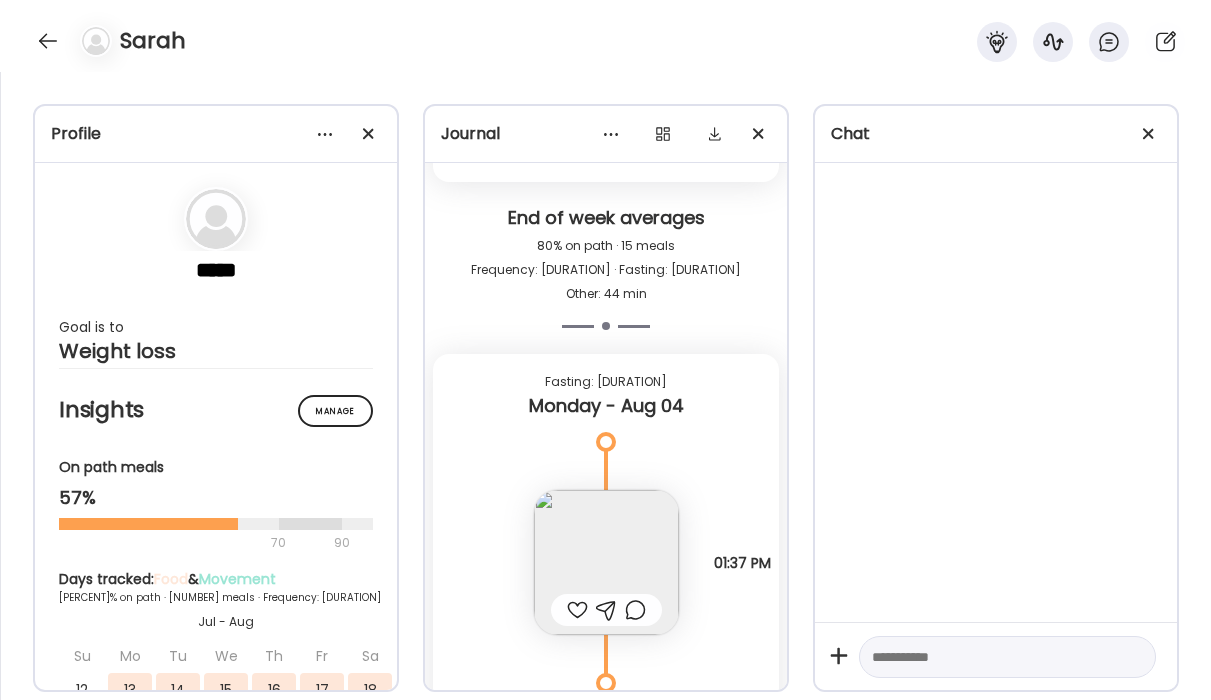 scroll, scrollTop: 23582, scrollLeft: 0, axis: vertical 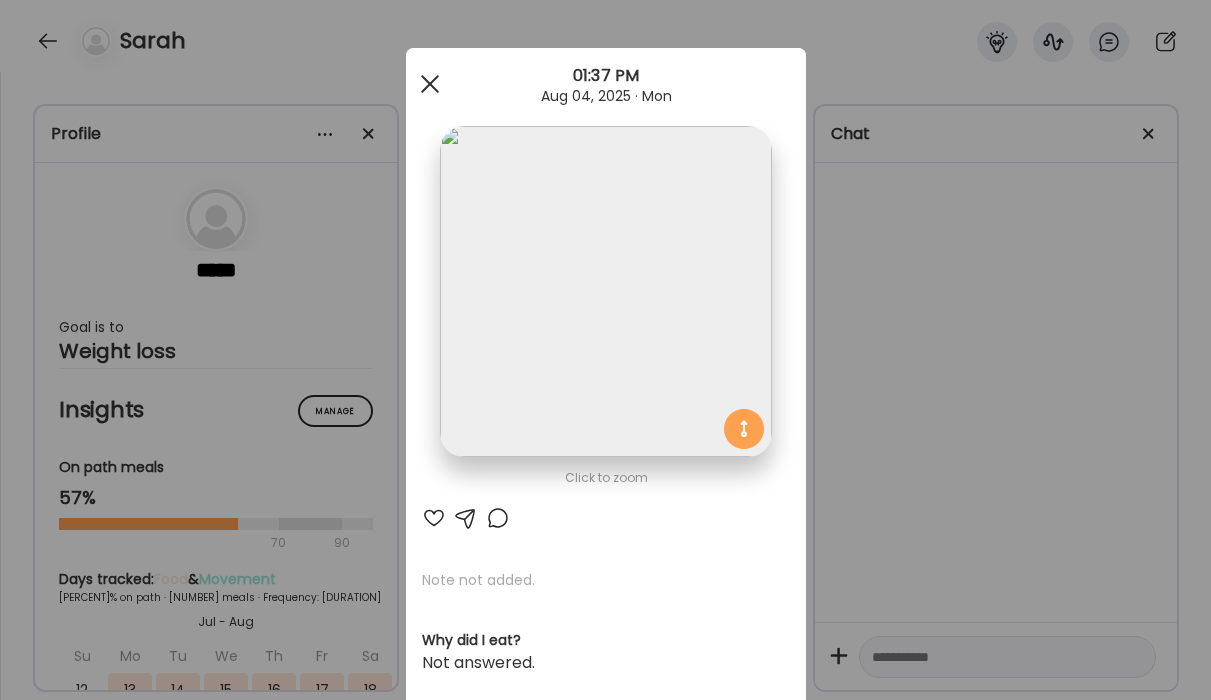 click at bounding box center (430, 84) 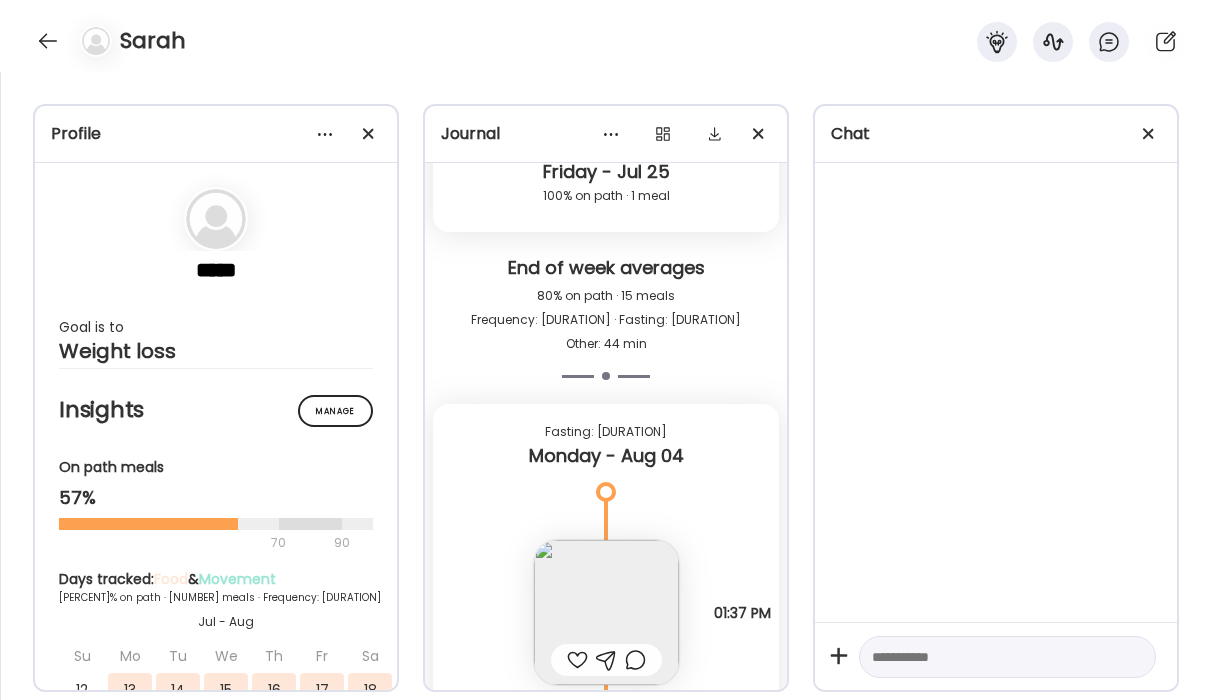 scroll, scrollTop: 23574, scrollLeft: 0, axis: vertical 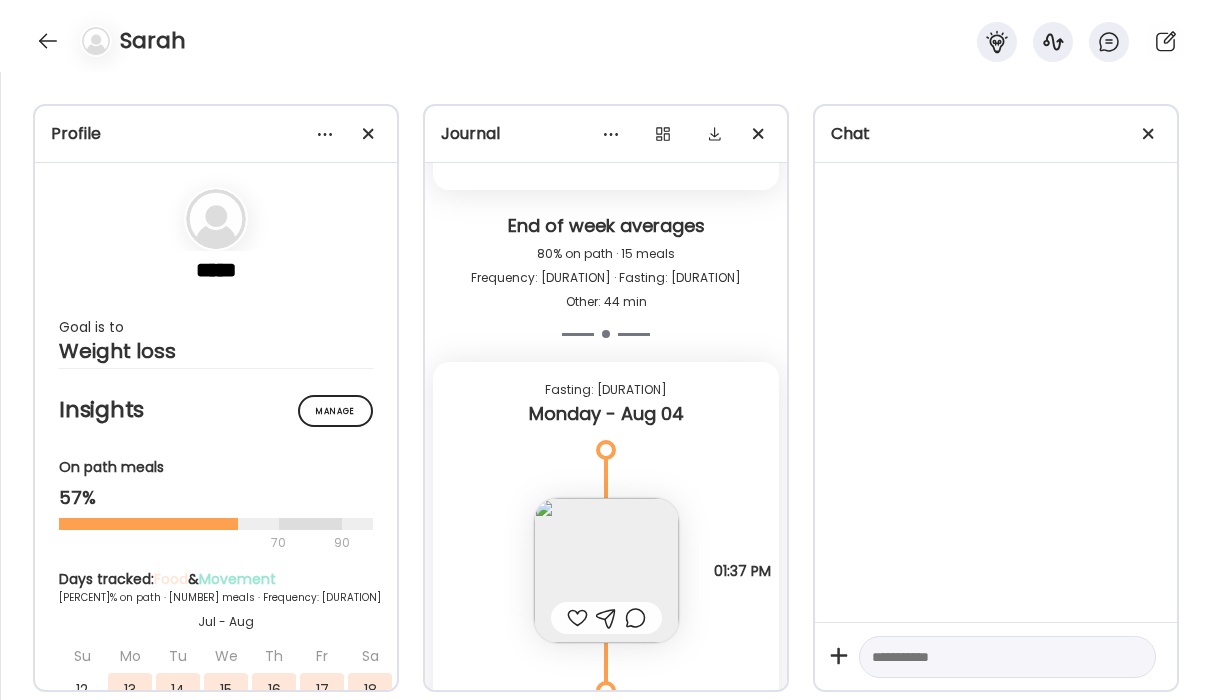 click at bounding box center [606, 570] 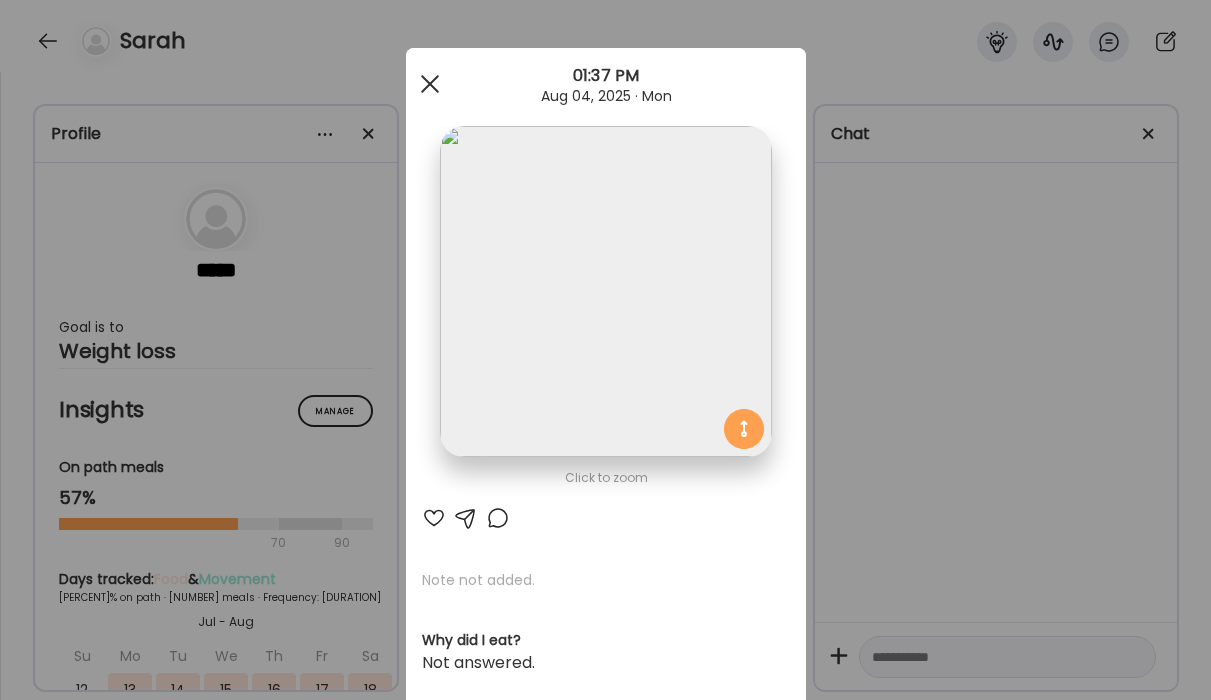 click at bounding box center [430, 84] 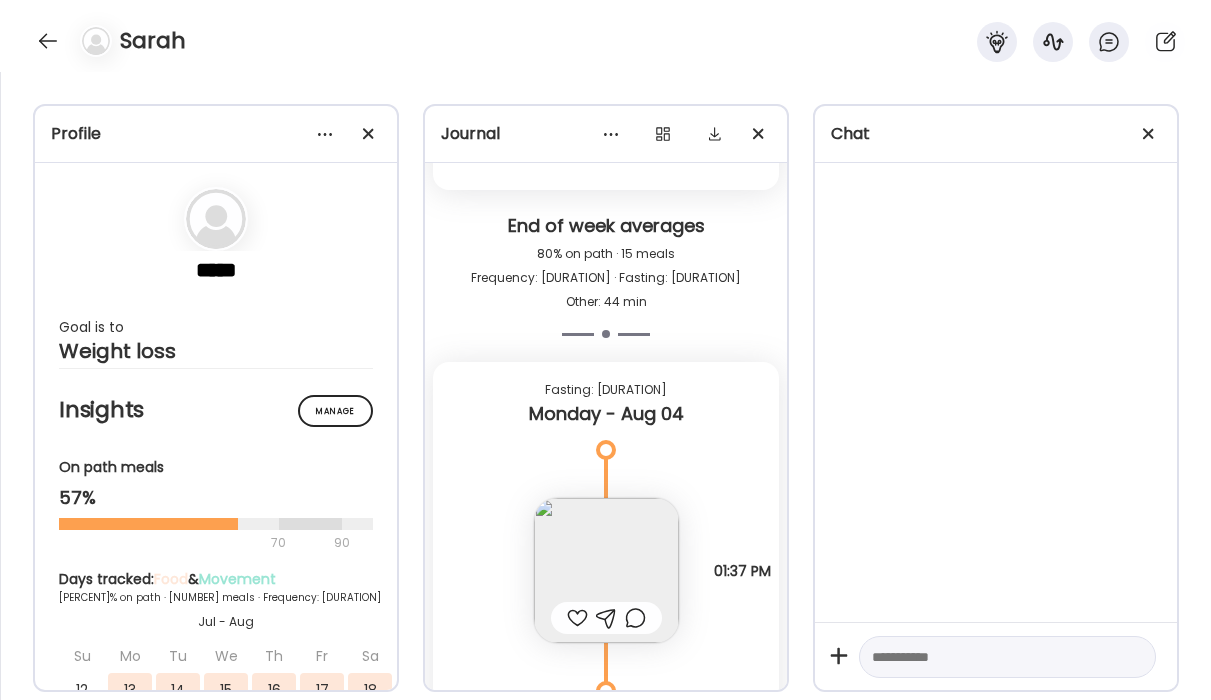 click at bounding box center [606, 570] 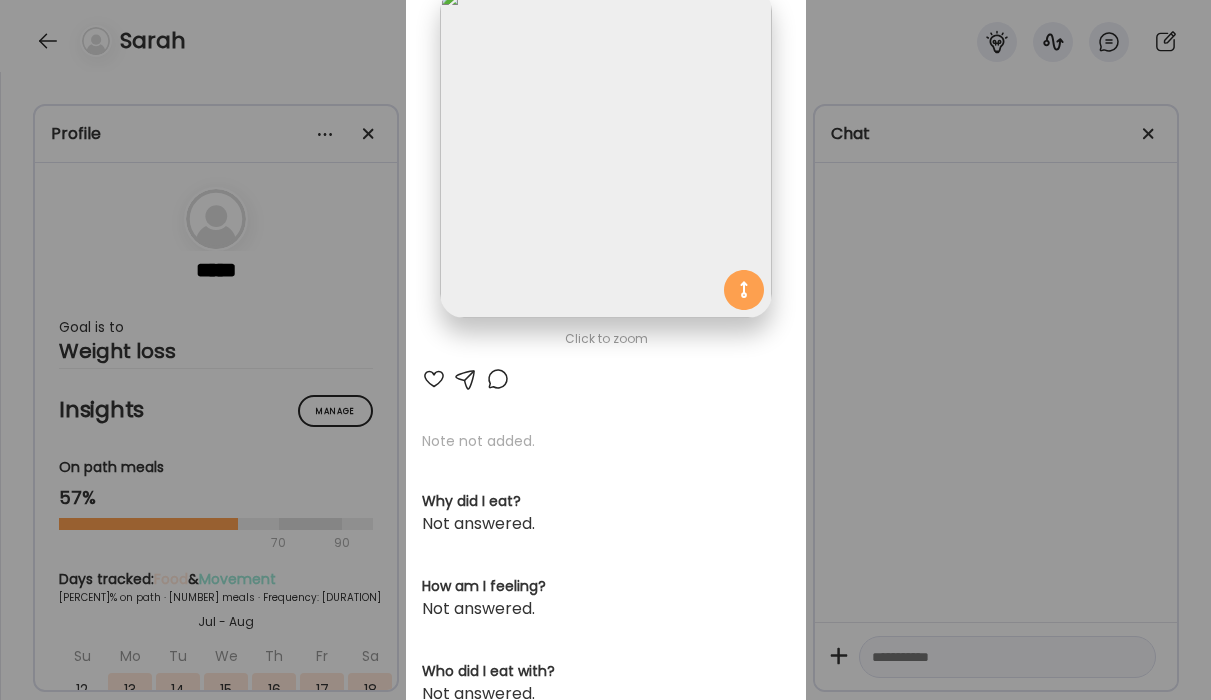 scroll, scrollTop: 34, scrollLeft: 0, axis: vertical 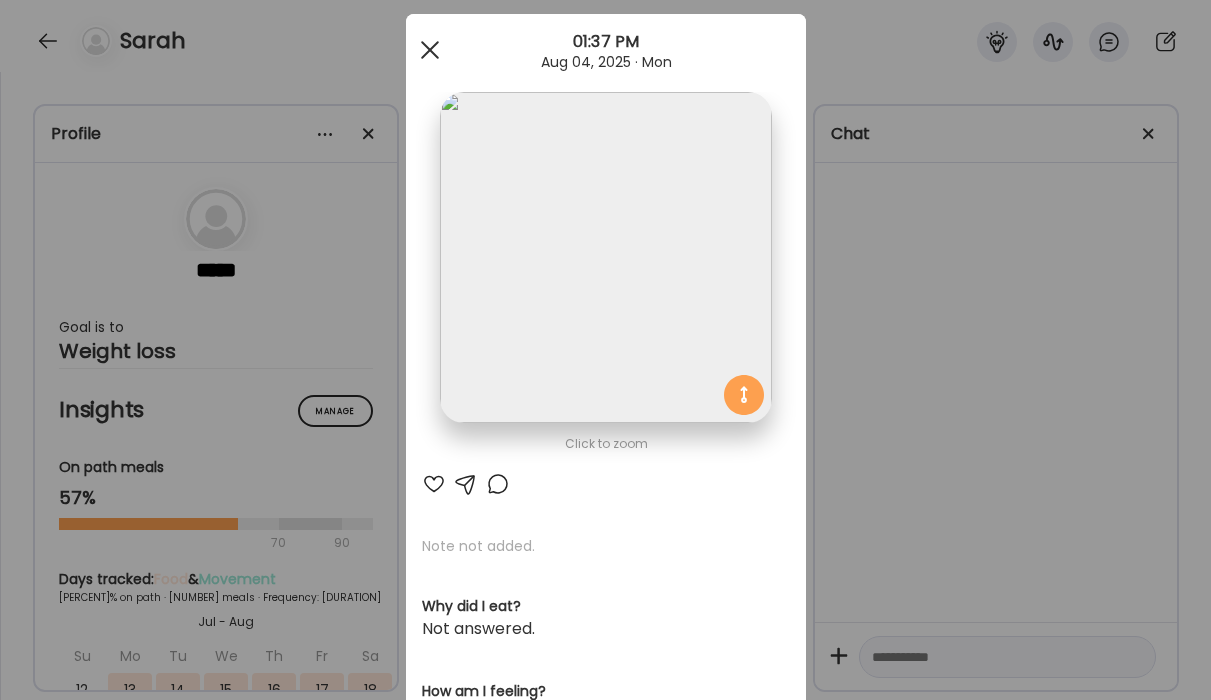 click at bounding box center [430, 50] 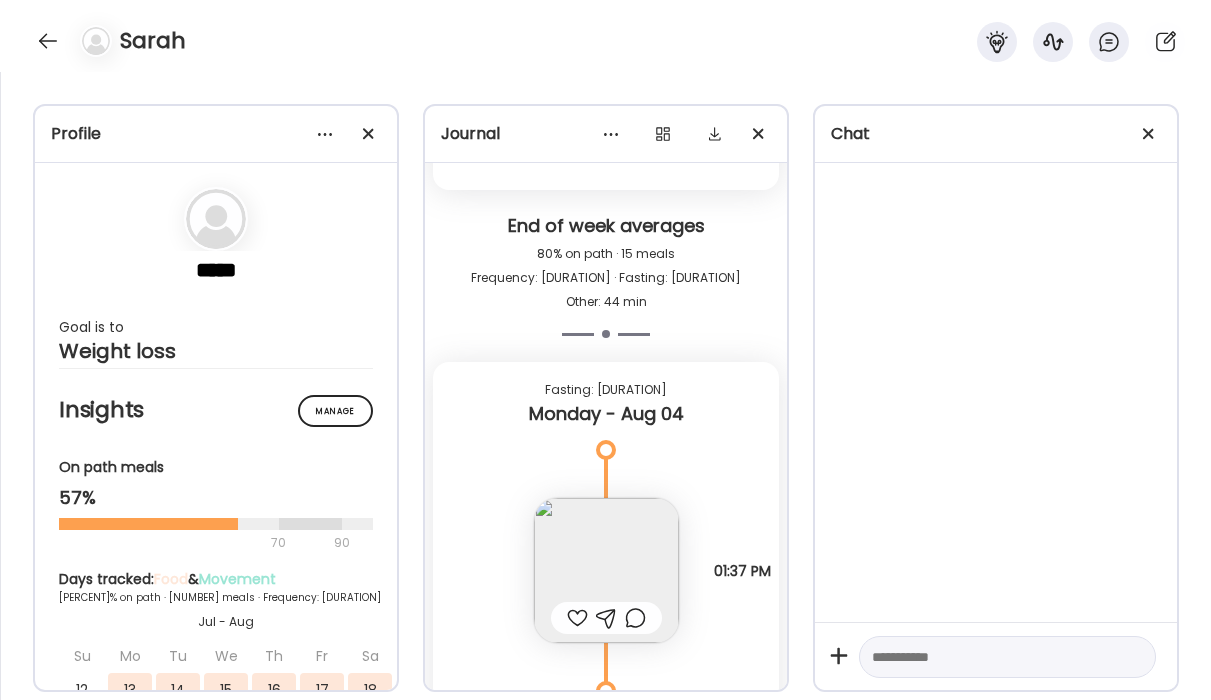 click at bounding box center (606, 570) 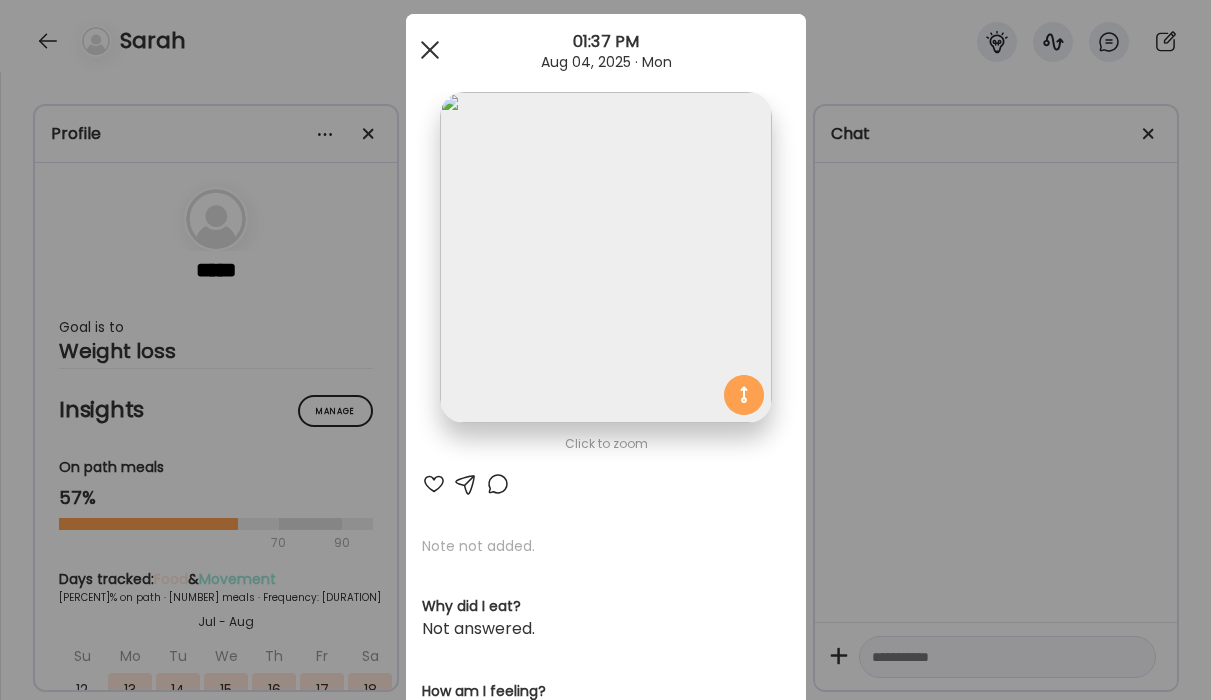 click at bounding box center (430, 50) 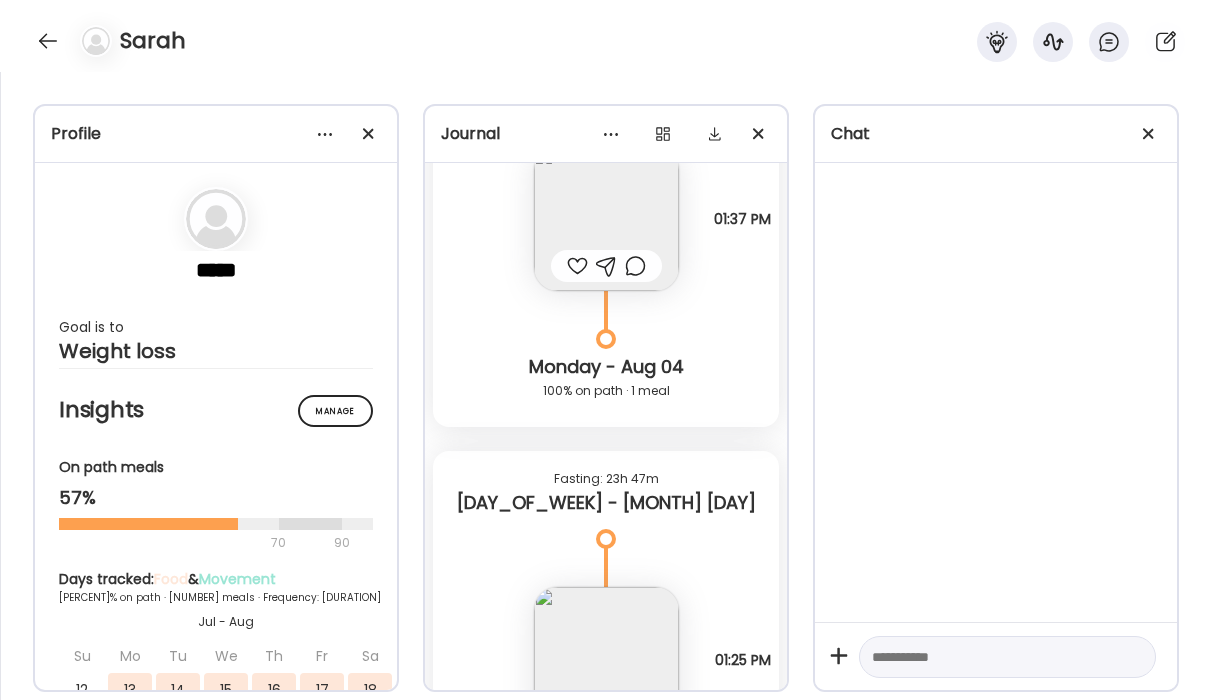 scroll, scrollTop: 23949, scrollLeft: 0, axis: vertical 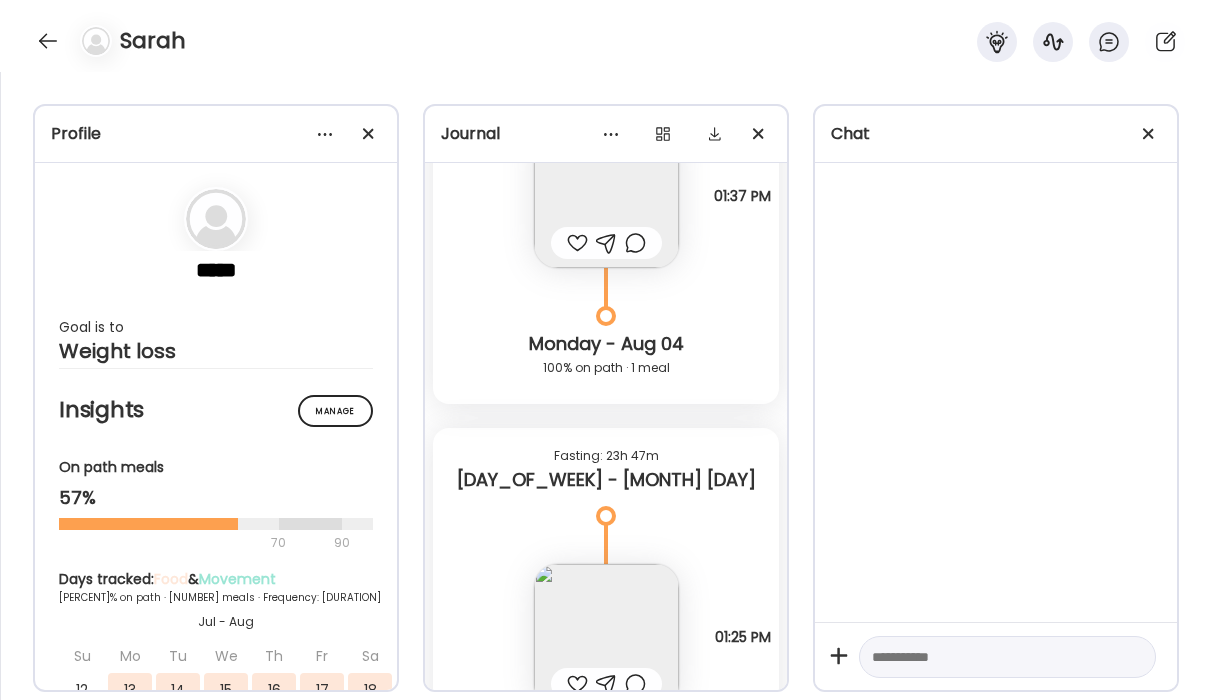click at bounding box center [606, 636] 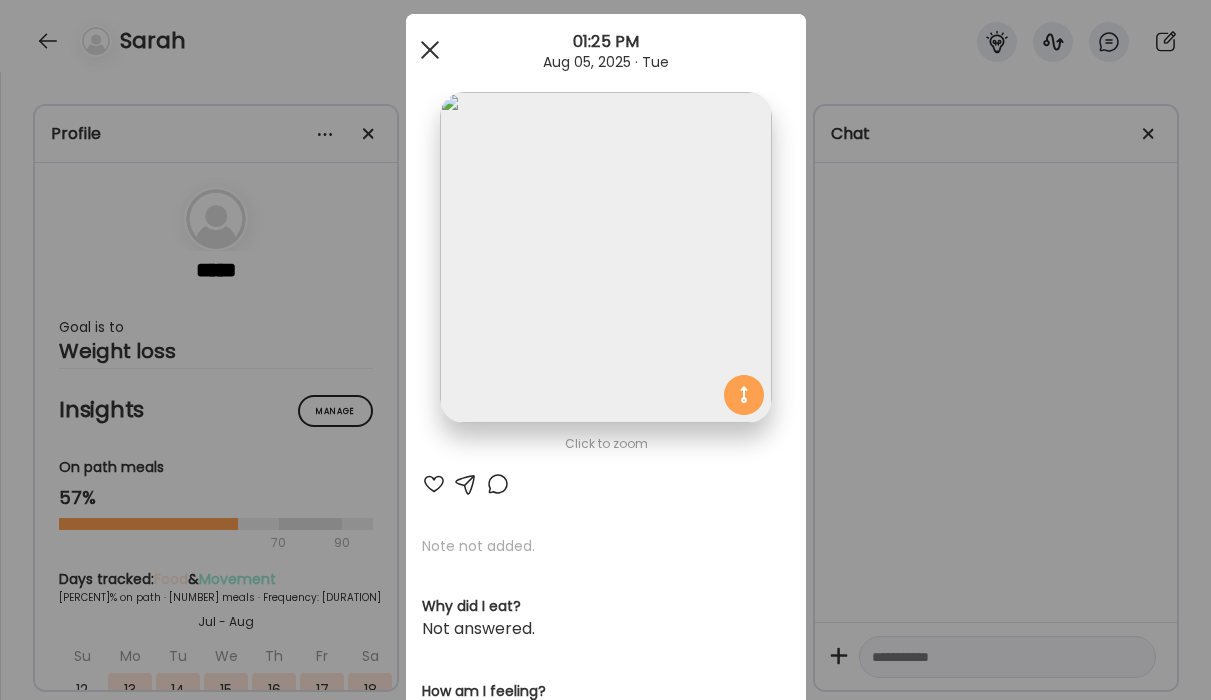 click at bounding box center (430, 50) 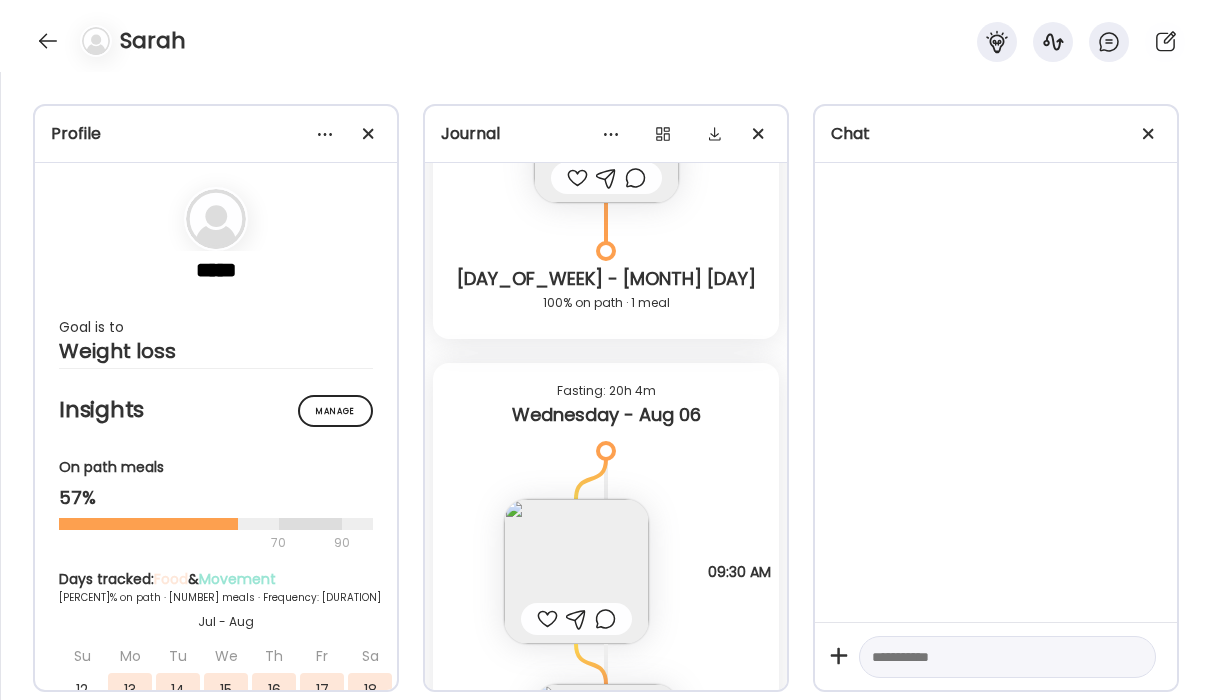 scroll, scrollTop: 24453, scrollLeft: 0, axis: vertical 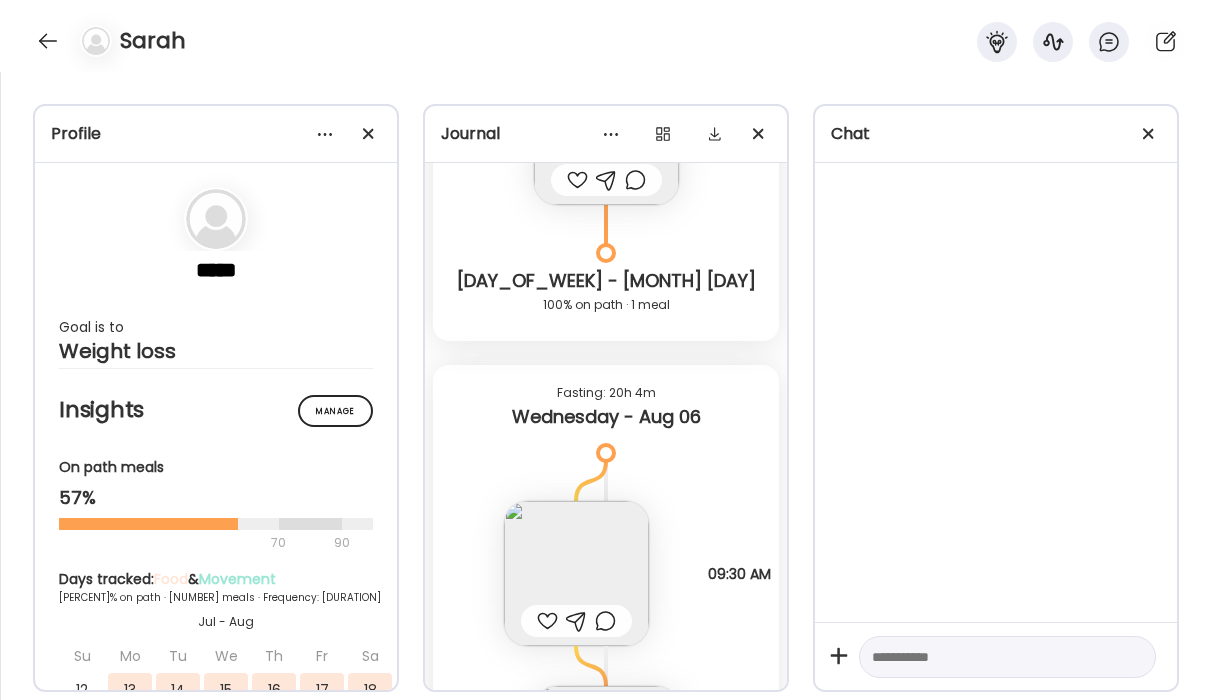 click at bounding box center [576, 573] 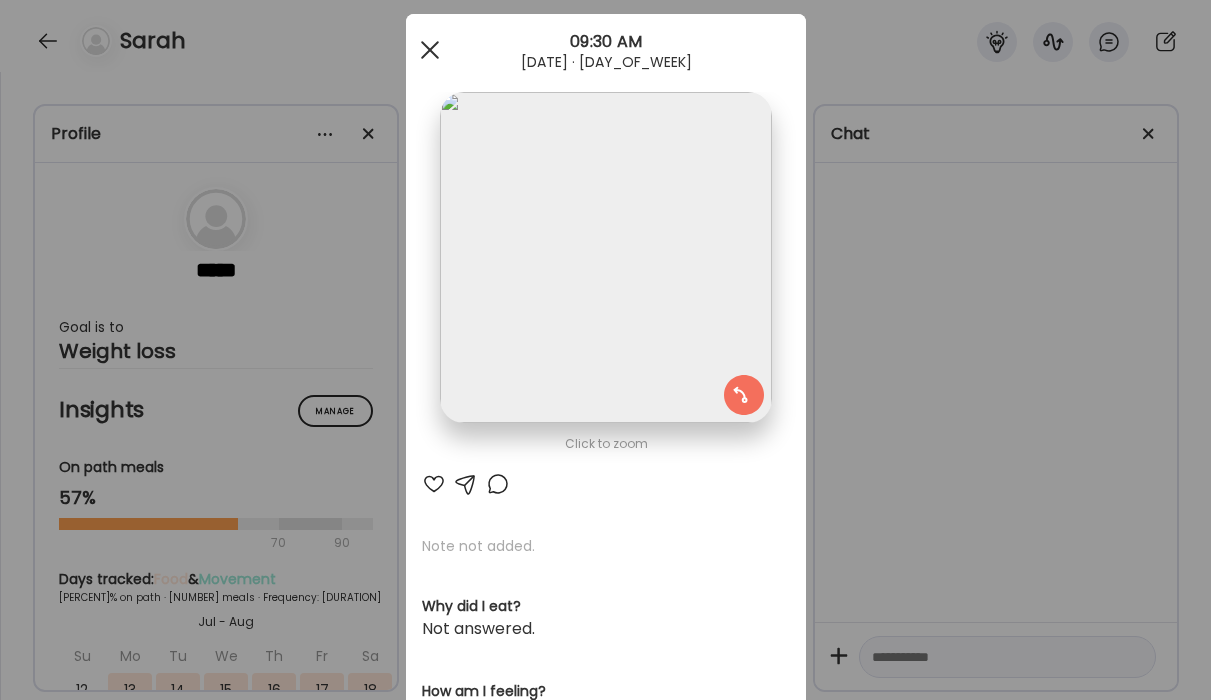 click at bounding box center [429, 50] 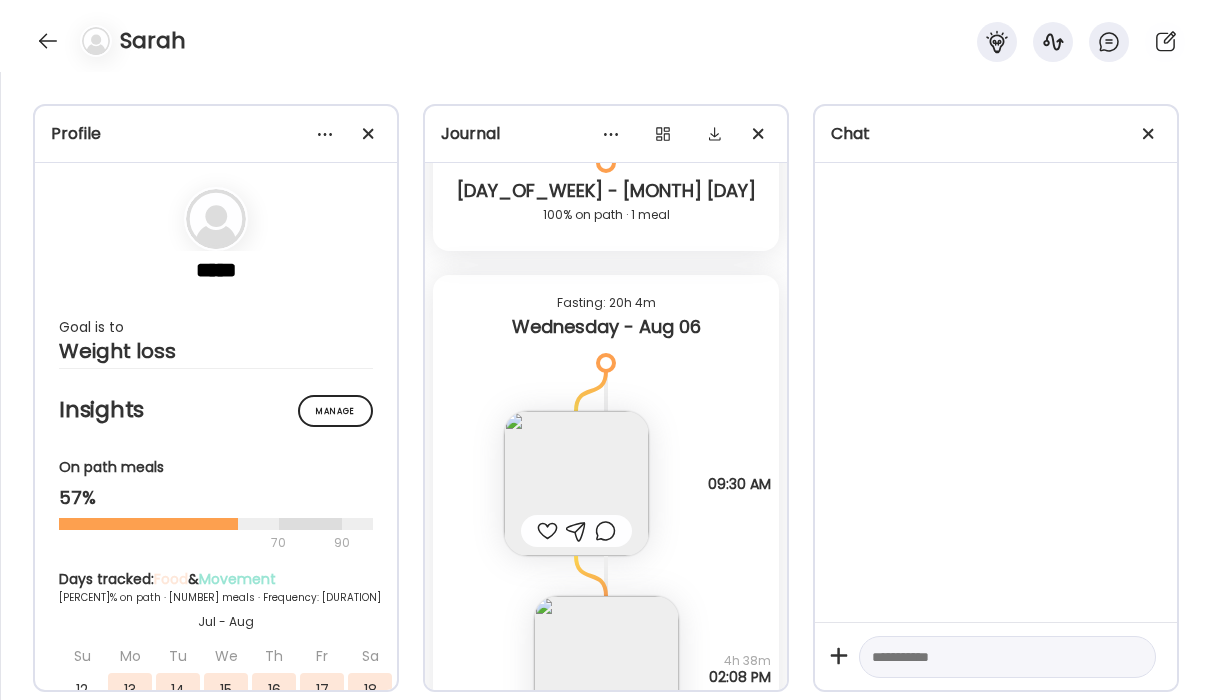 scroll, scrollTop: 24550, scrollLeft: 0, axis: vertical 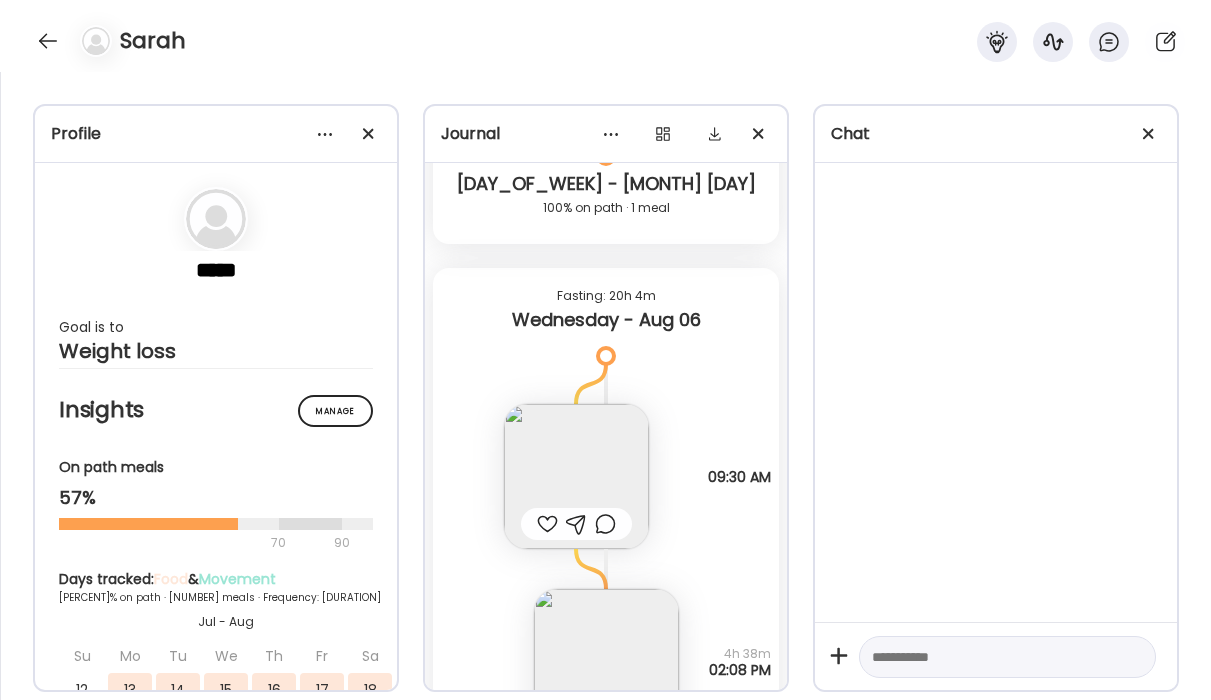 click at bounding box center [606, 661] 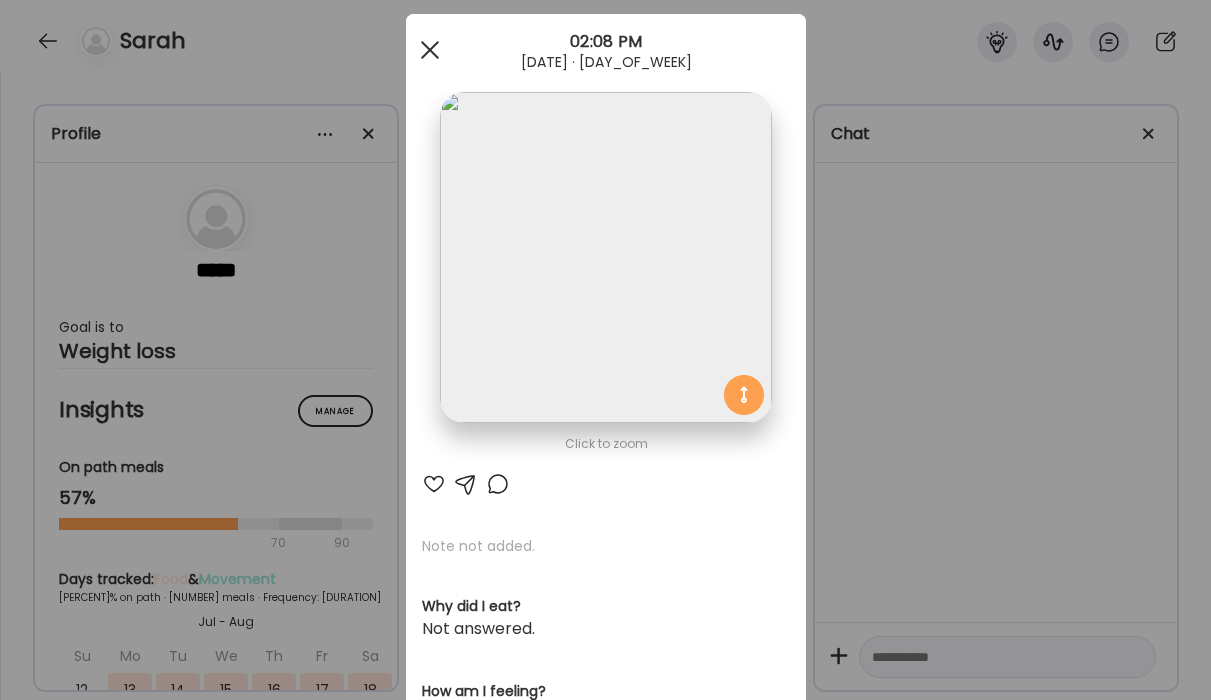 click at bounding box center [430, 50] 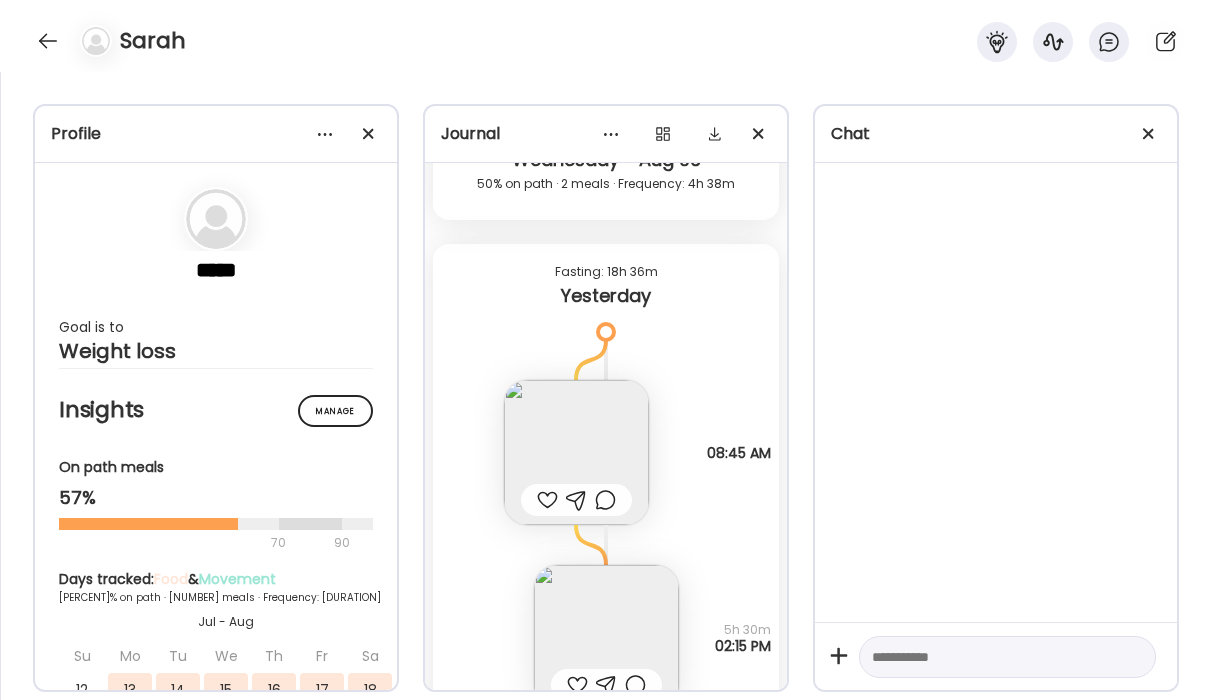 scroll, scrollTop: 25202, scrollLeft: 0, axis: vertical 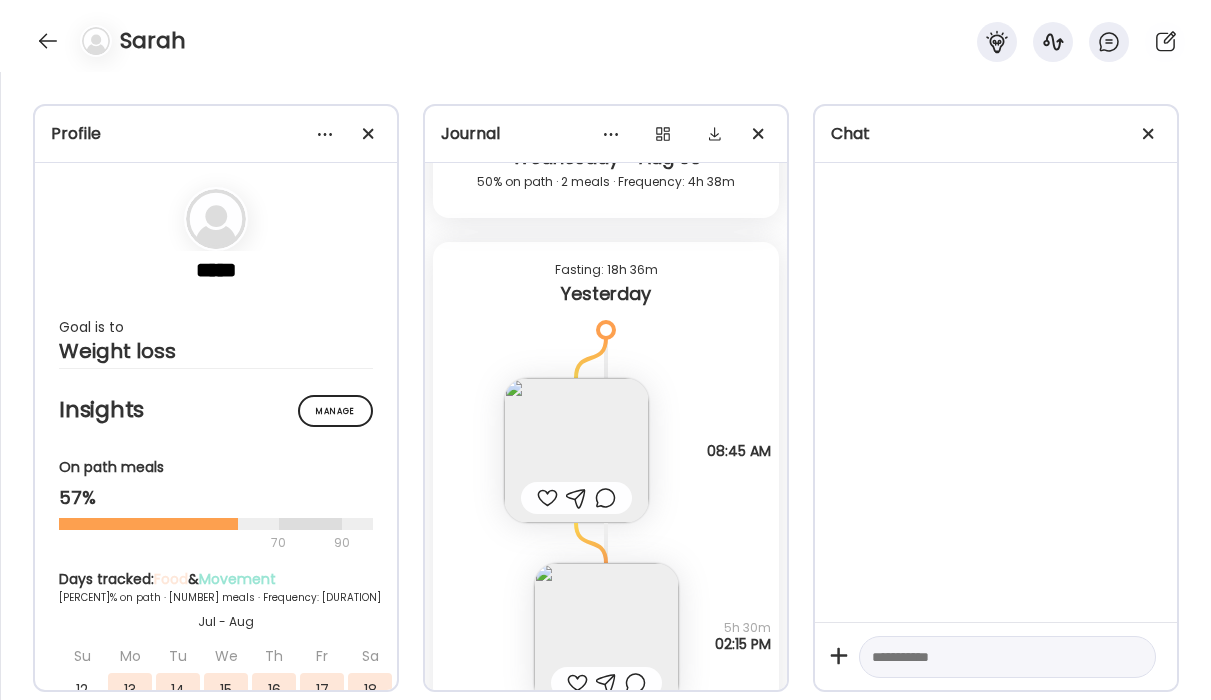 click at bounding box center (606, 635) 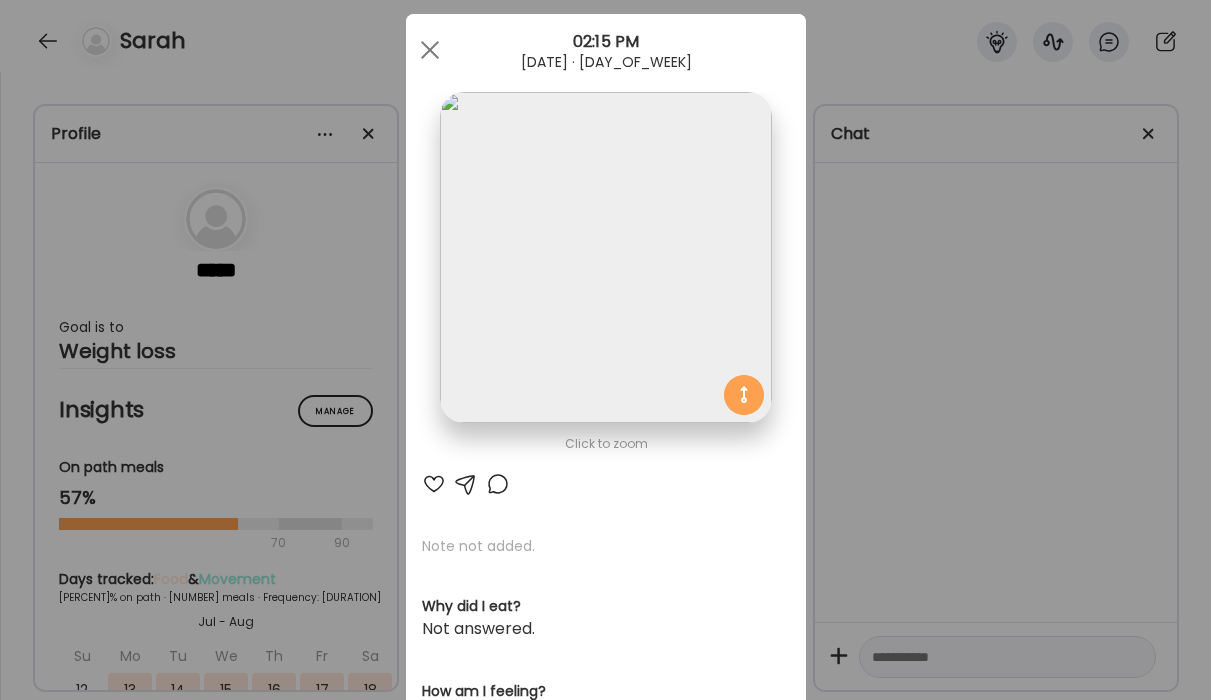 click on "Ate Coach Dashboard
Wahoo! It’s official
Take a moment to set up your Coach Profile to give your clients a smooth onboarding experience.
Skip Set up coach profile
Ate Coach Dashboard
1 Image 2 Message 3 Invite
Let’s get you quickly set up
Add a headshot or company logo for client recognition
Skip Next
Ate Coach Dashboard
1 Image 2 Message 3 Invite
Customize your welcome message
This page will be the first thing your clients will see. Add a welcome message to personalize their experience.
Header 32" at bounding box center (605, 350) 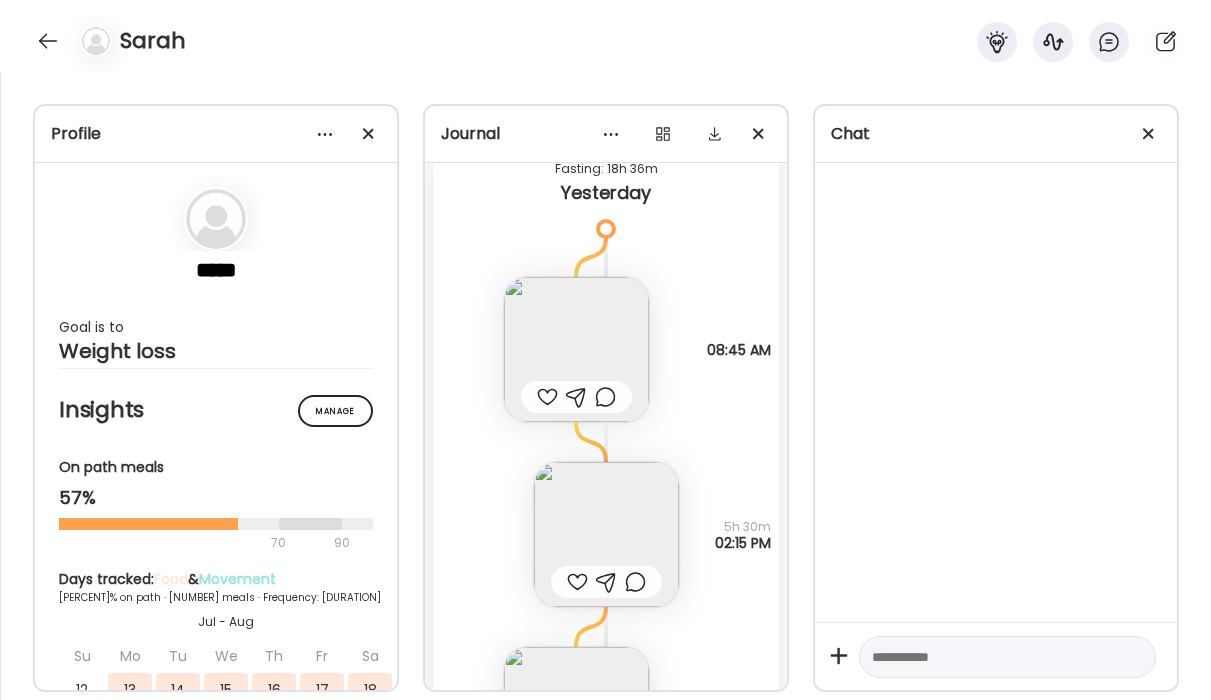 scroll, scrollTop: 25318, scrollLeft: 0, axis: vertical 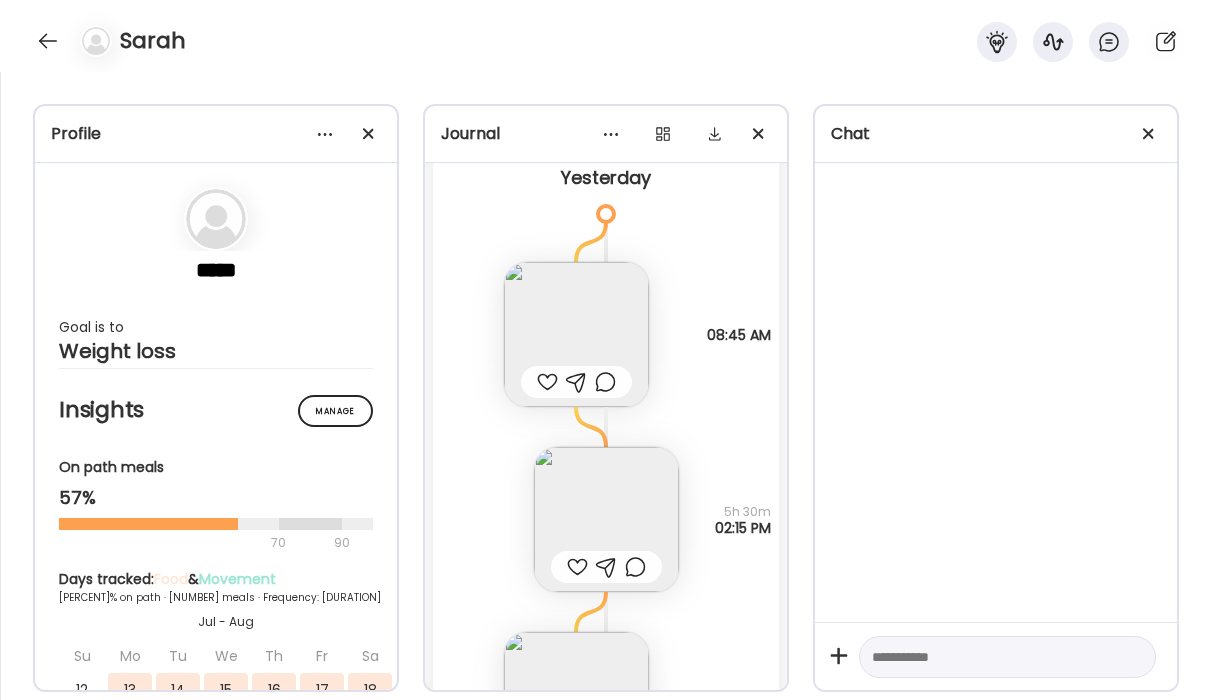 click at bounding box center [576, 704] 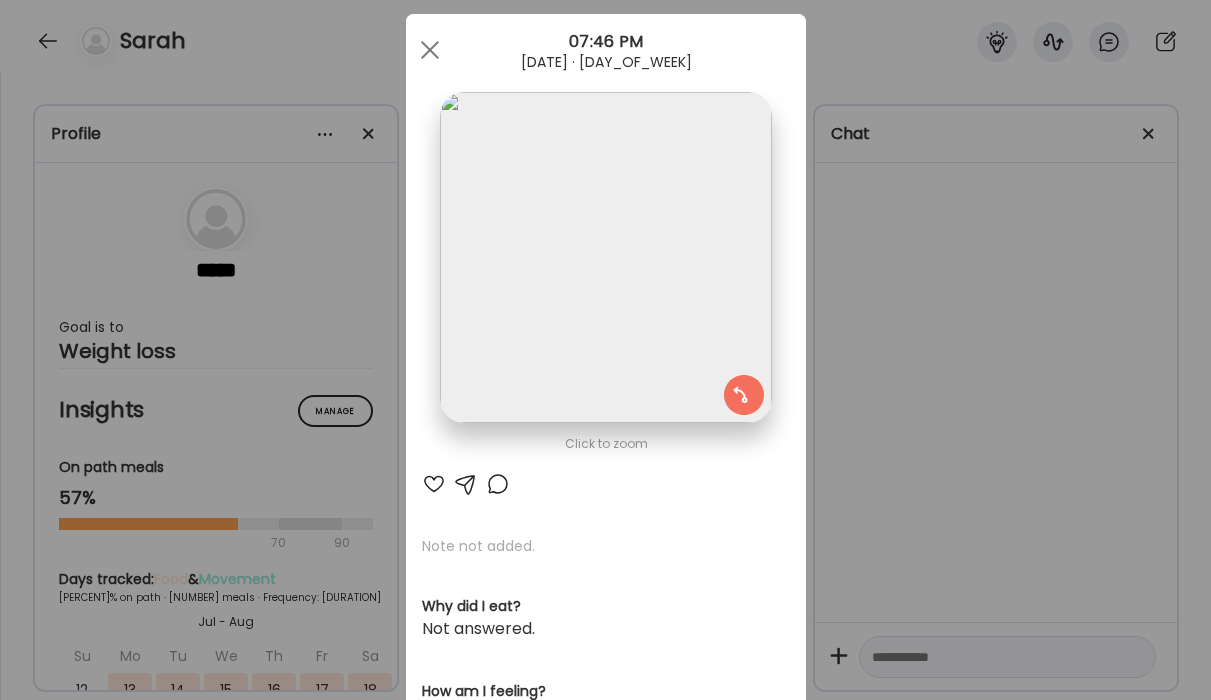 scroll, scrollTop: 0, scrollLeft: 0, axis: both 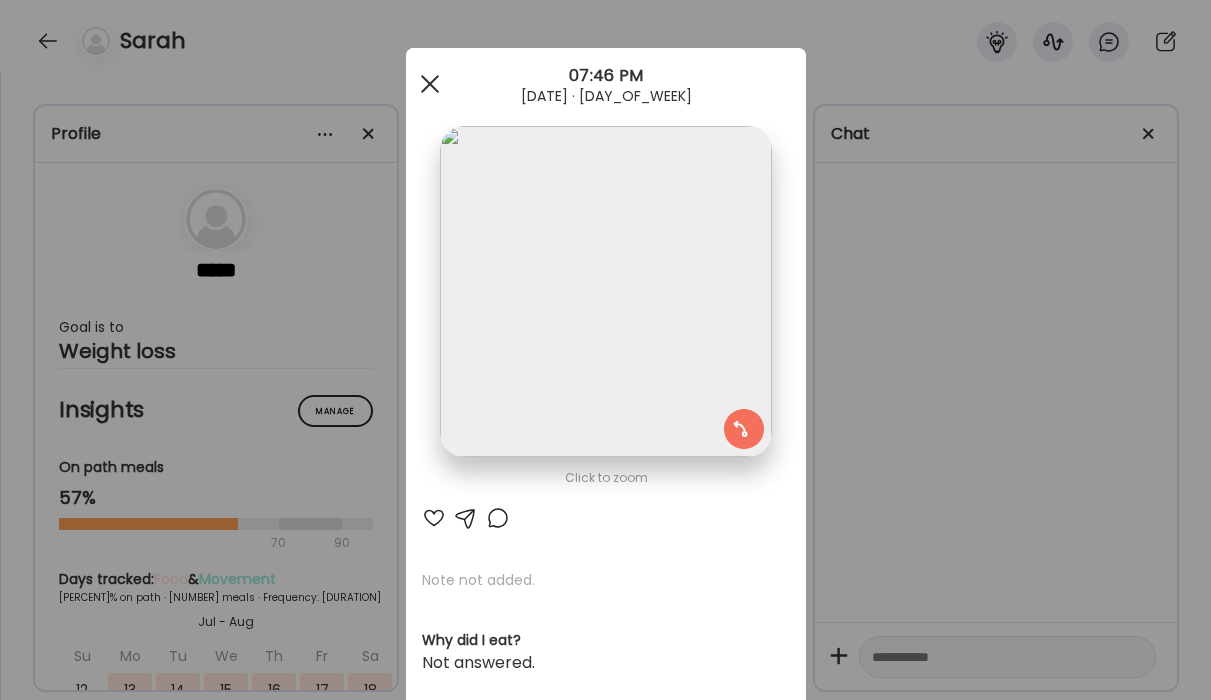 click at bounding box center [430, 84] 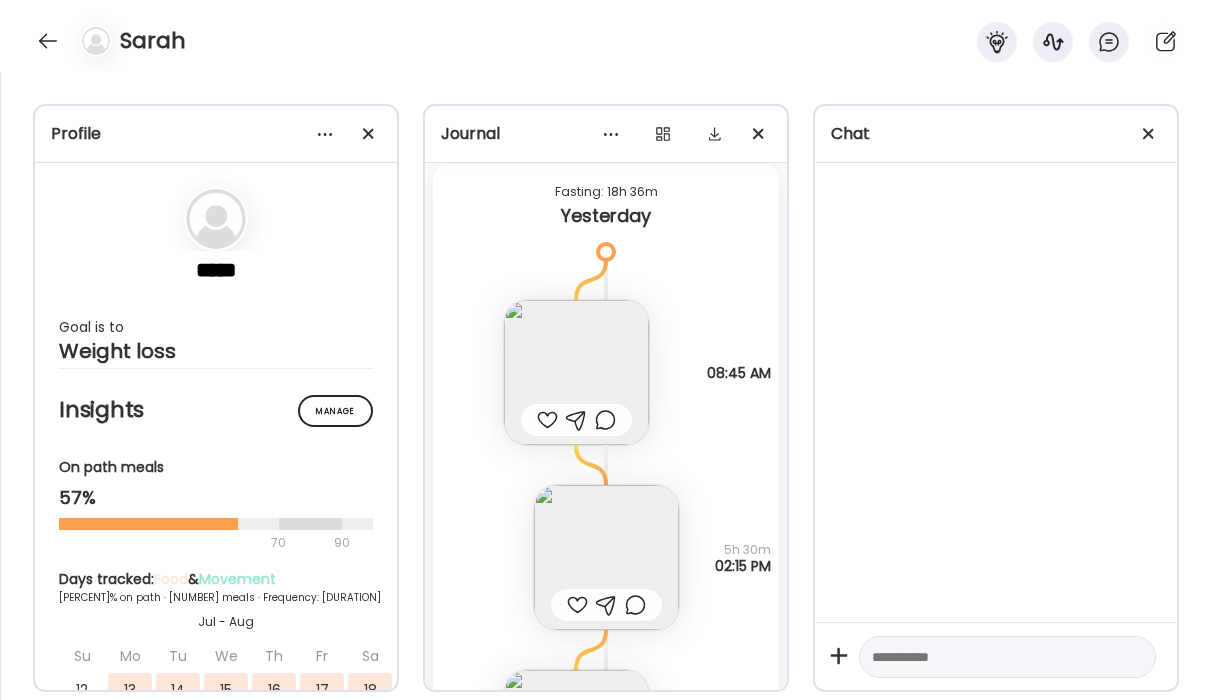 scroll, scrollTop: 25276, scrollLeft: 0, axis: vertical 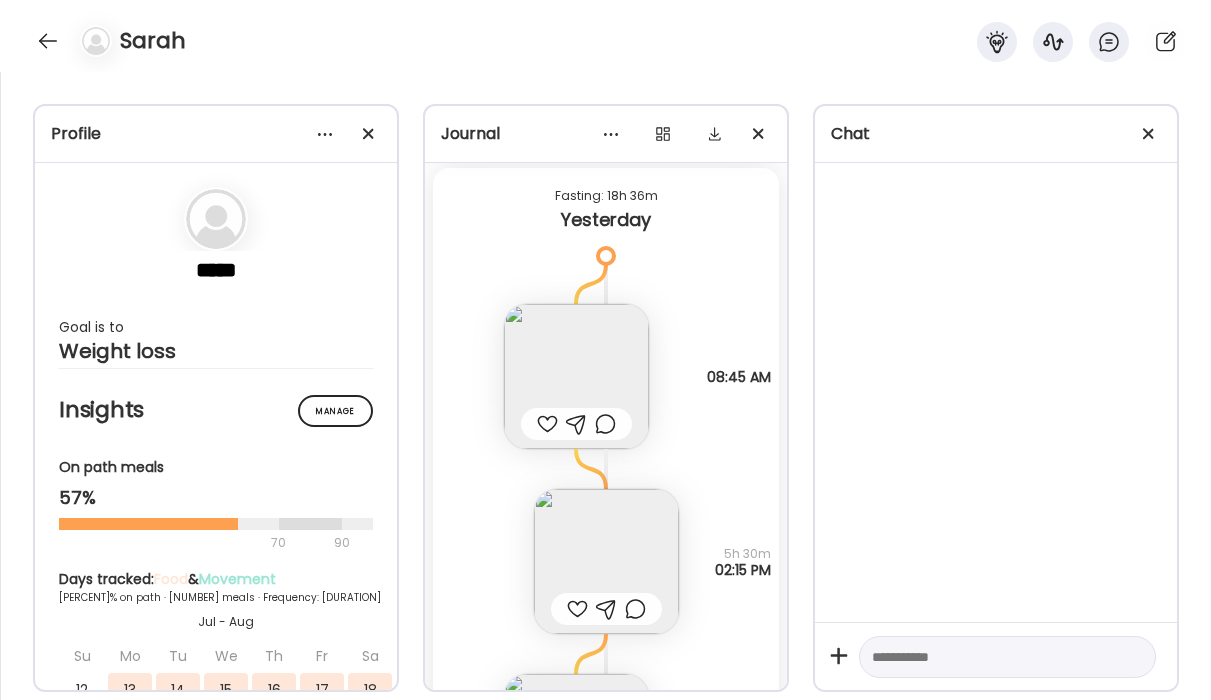 click at bounding box center (606, 561) 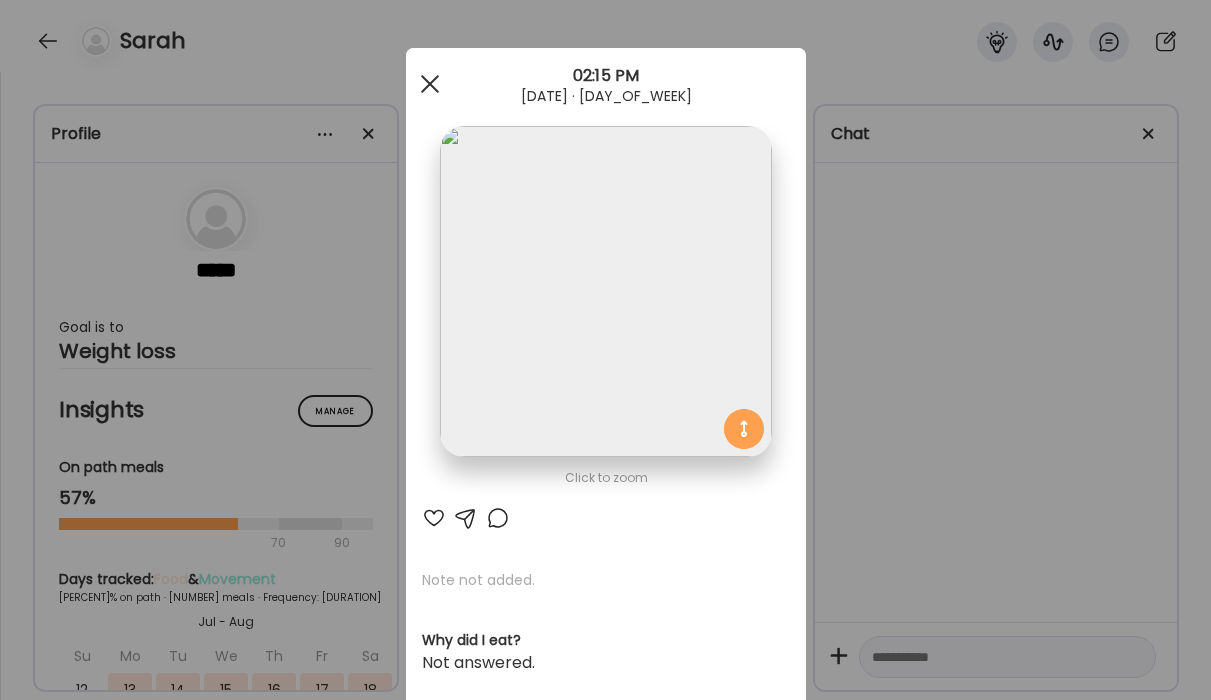 click at bounding box center [430, 84] 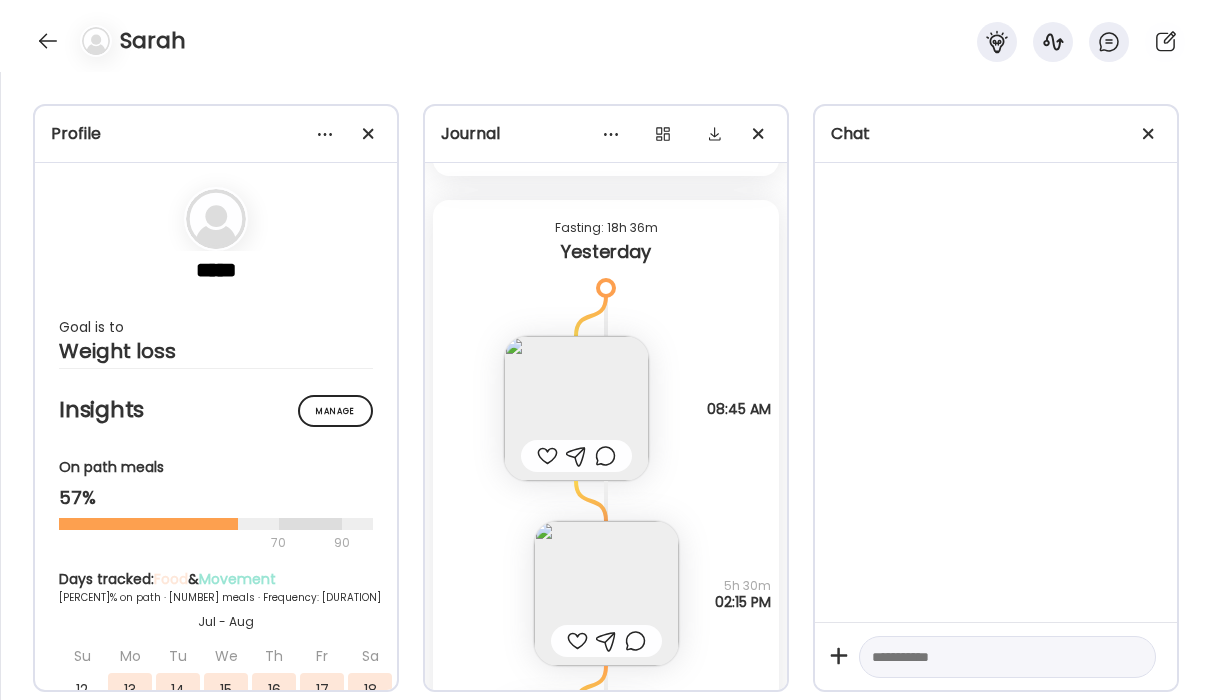 scroll, scrollTop: 25241, scrollLeft: 0, axis: vertical 